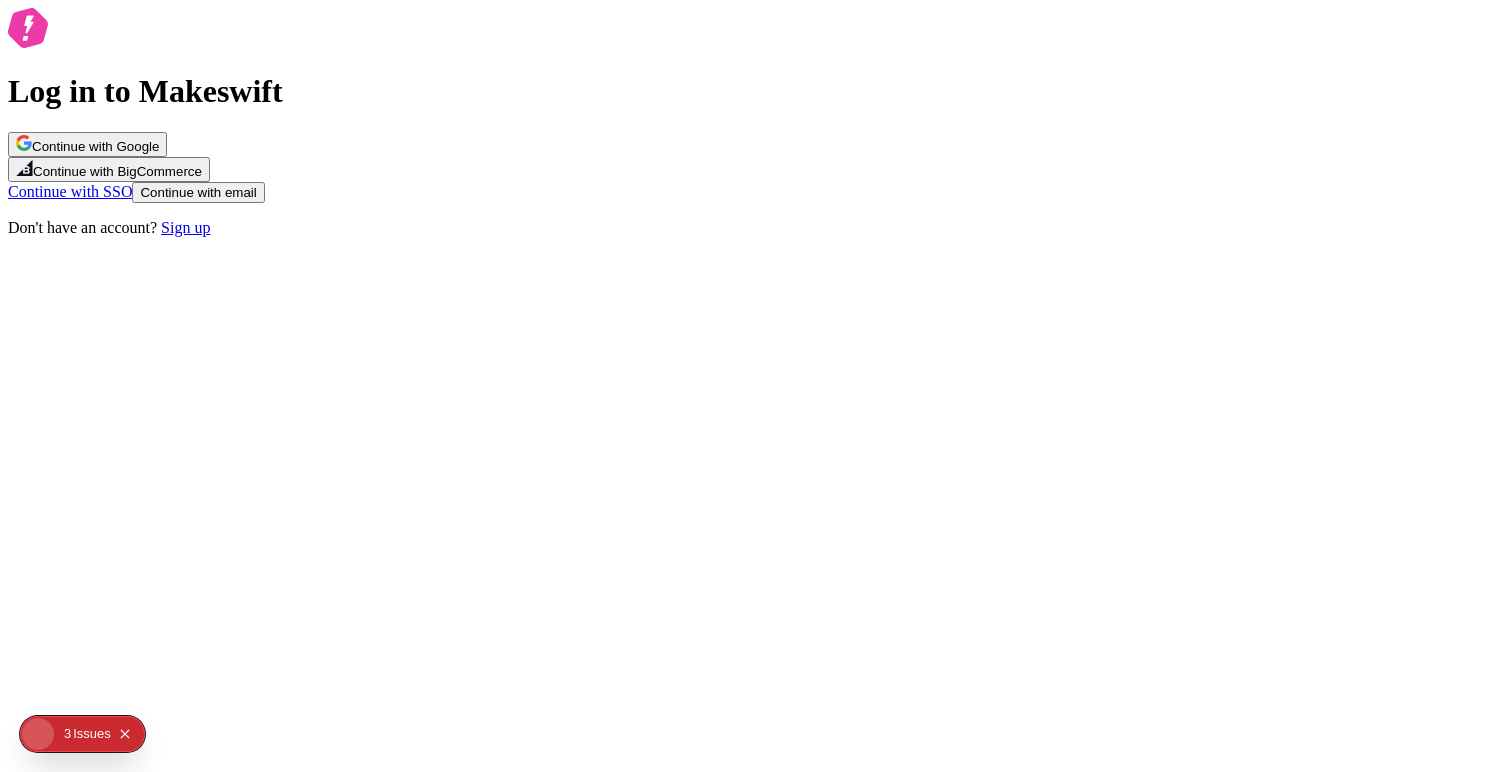 scroll, scrollTop: 0, scrollLeft: 0, axis: both 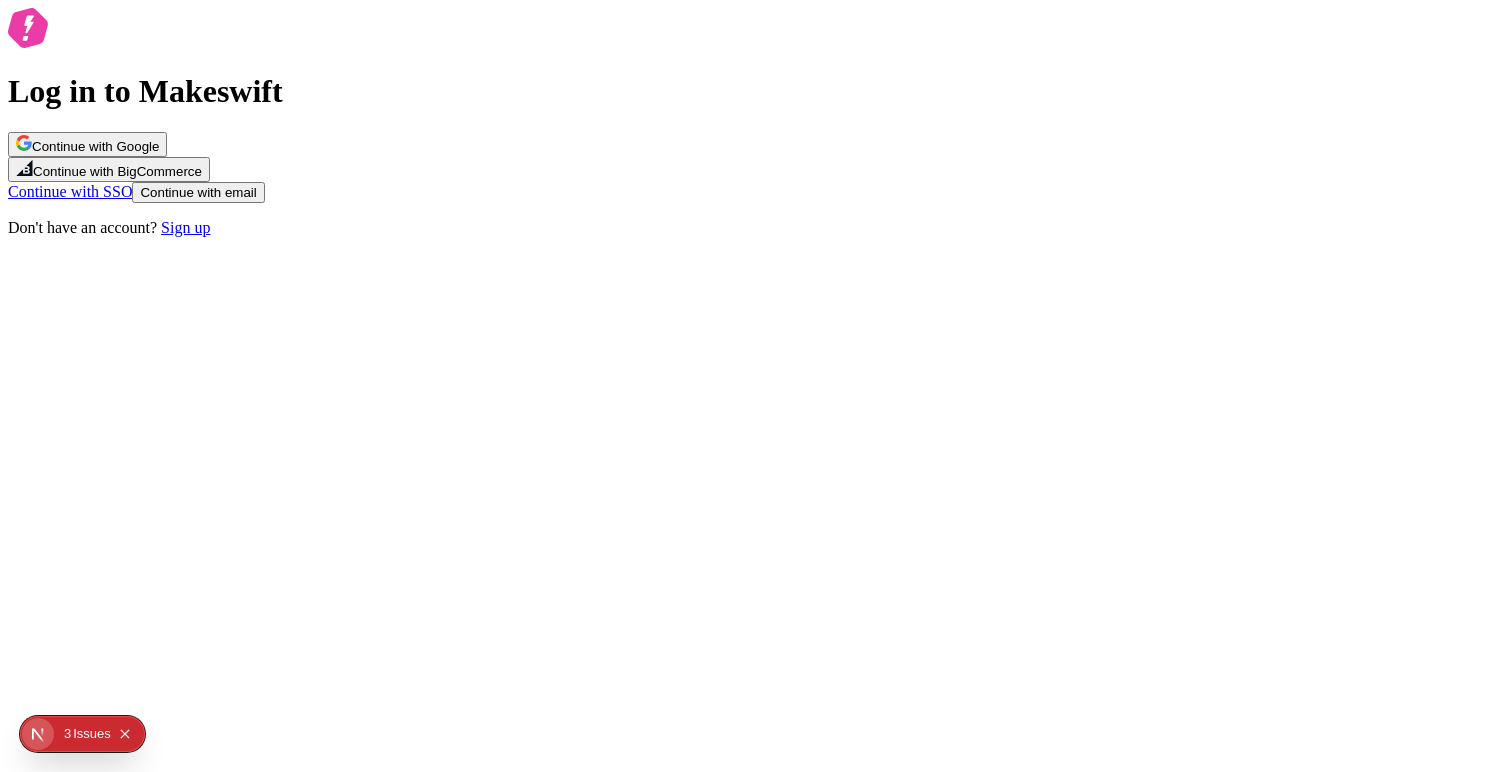 click on "Continue with Google" at bounding box center [87, 146] 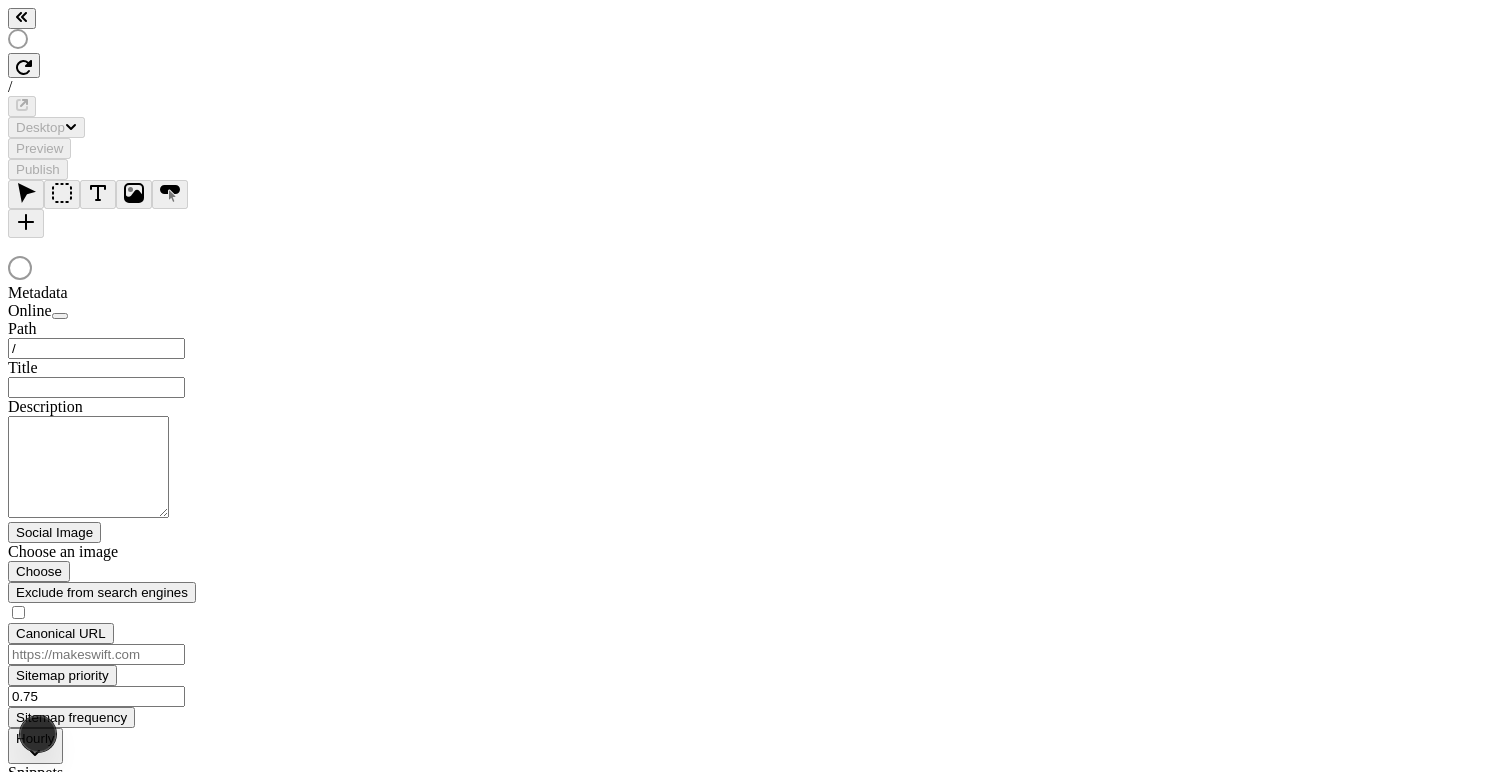 scroll, scrollTop: 0, scrollLeft: 0, axis: both 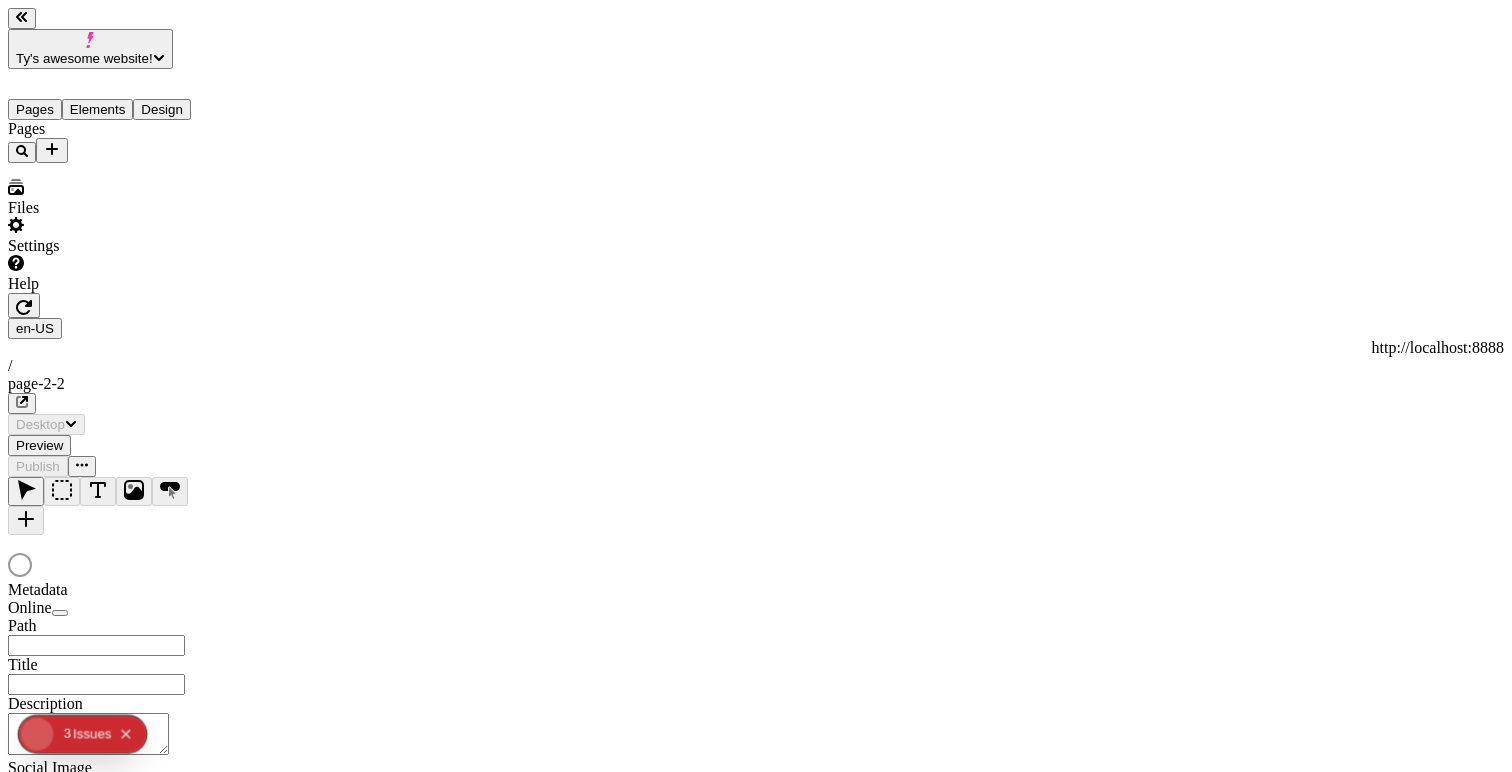 type on "/page-2-2" 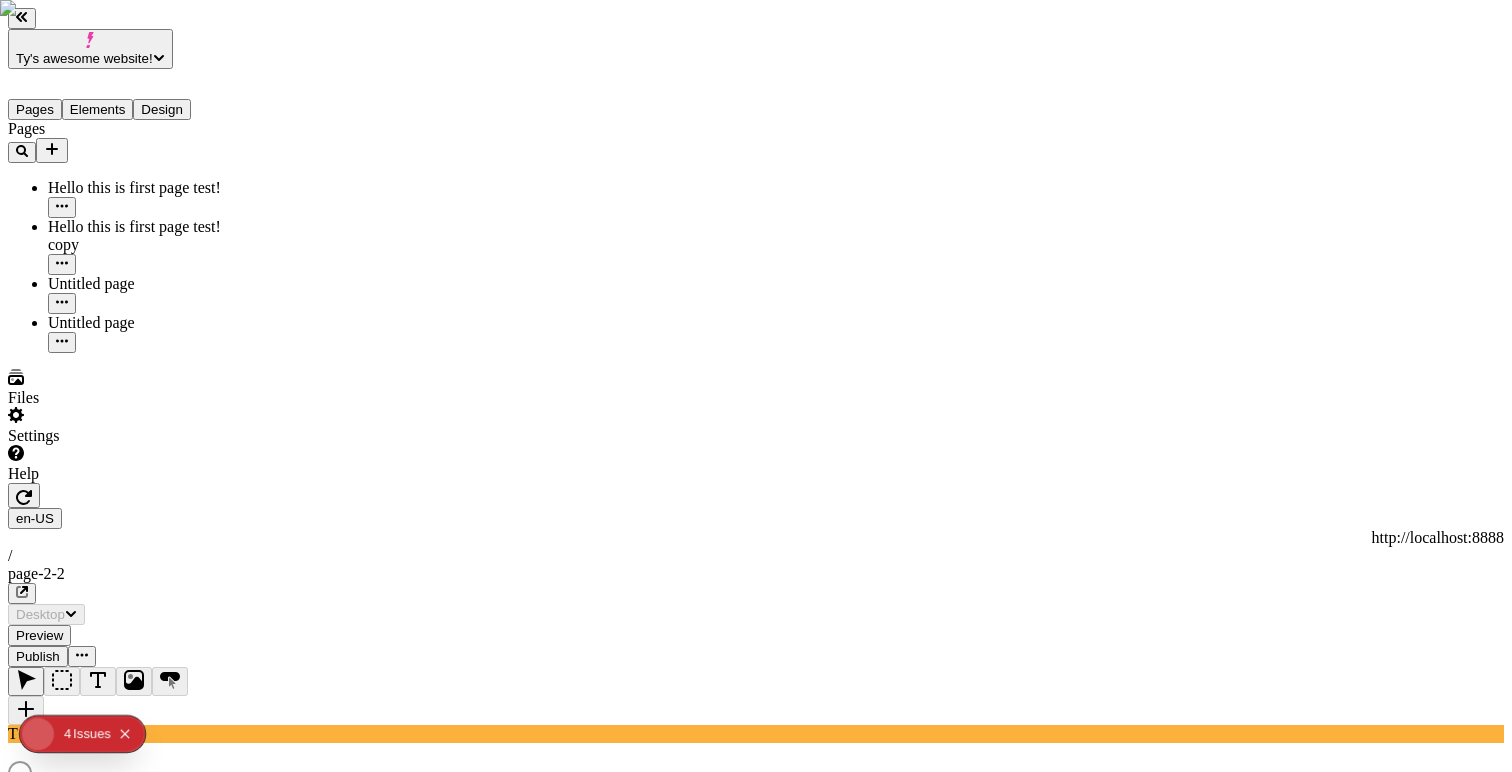 scroll, scrollTop: 0, scrollLeft: 0, axis: both 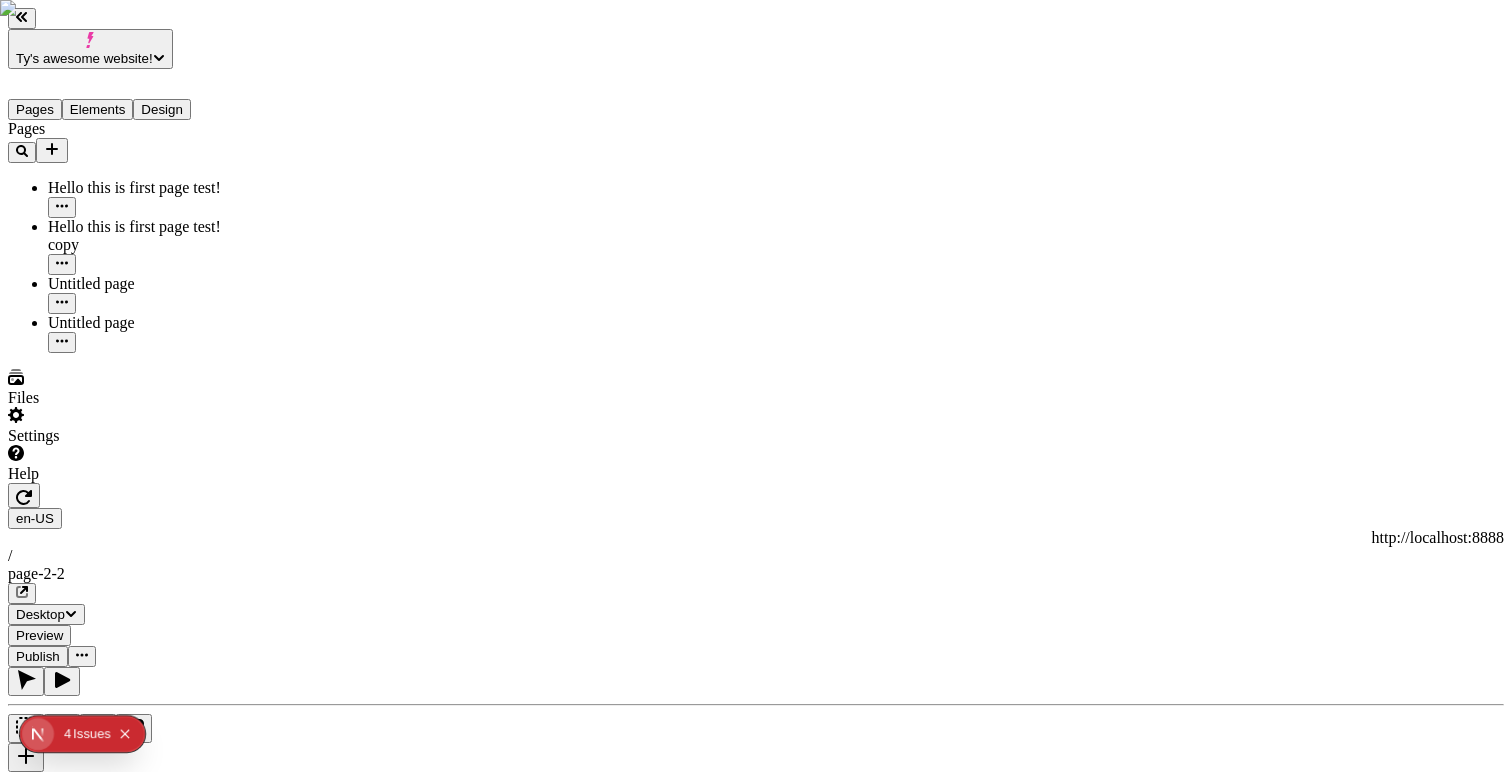 click 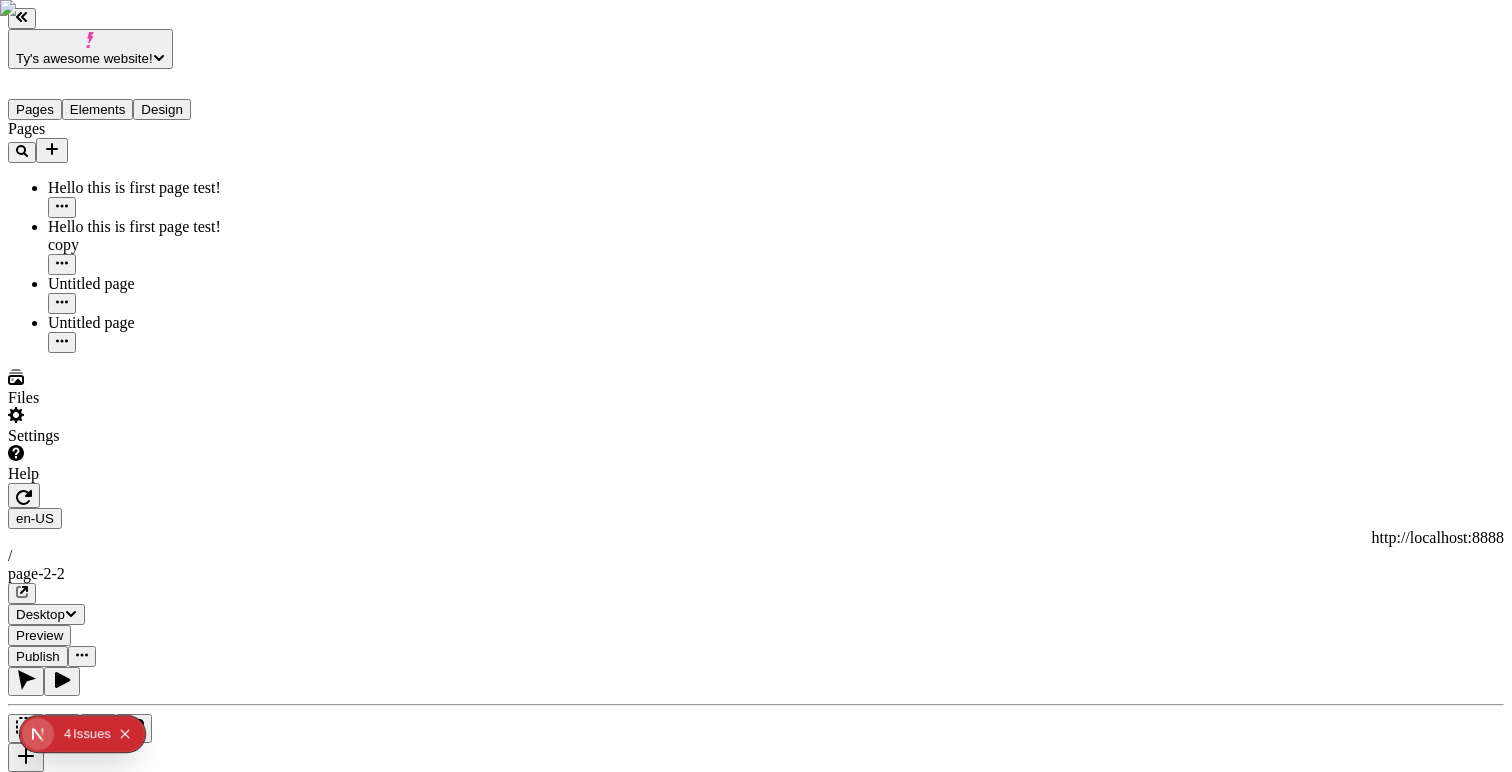 click 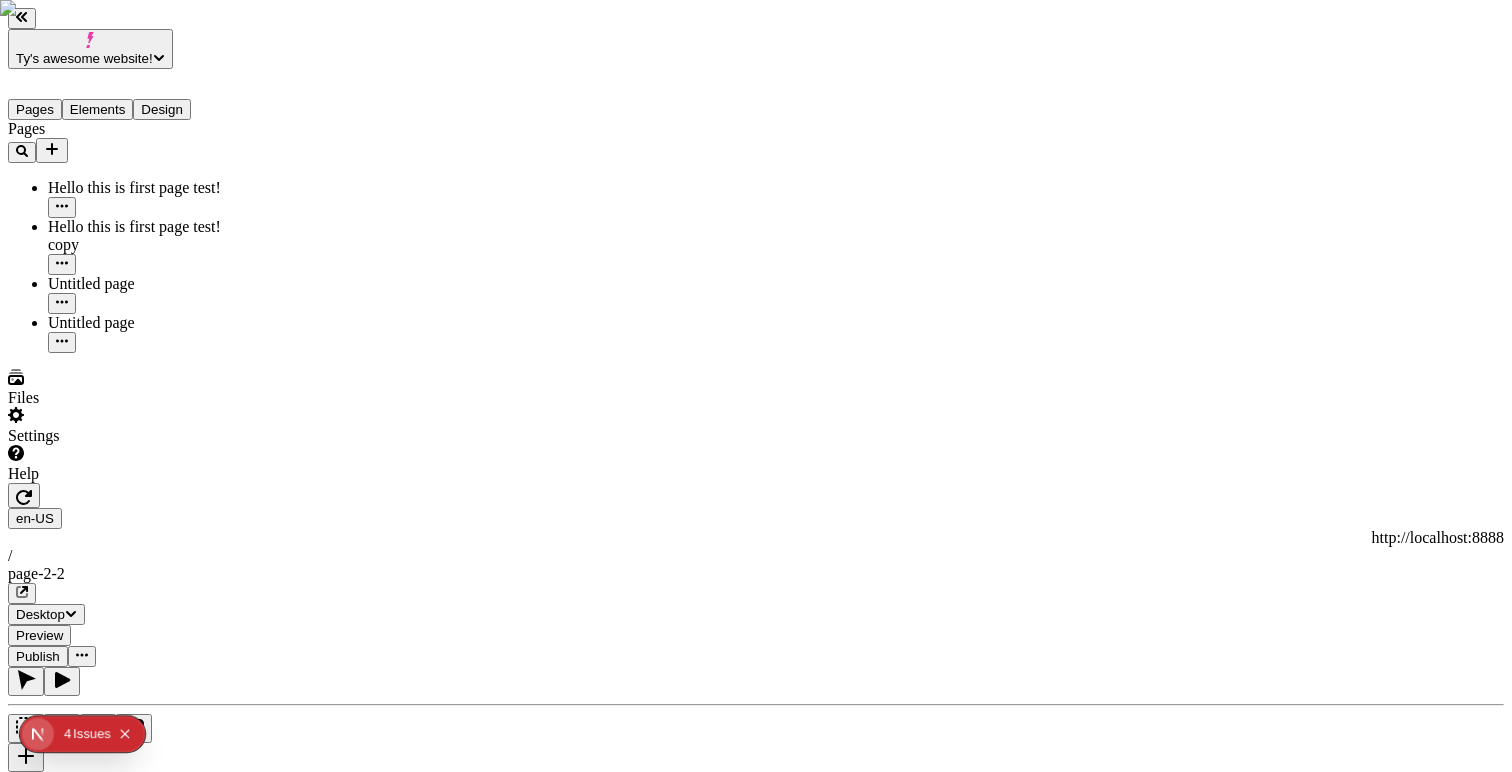 click 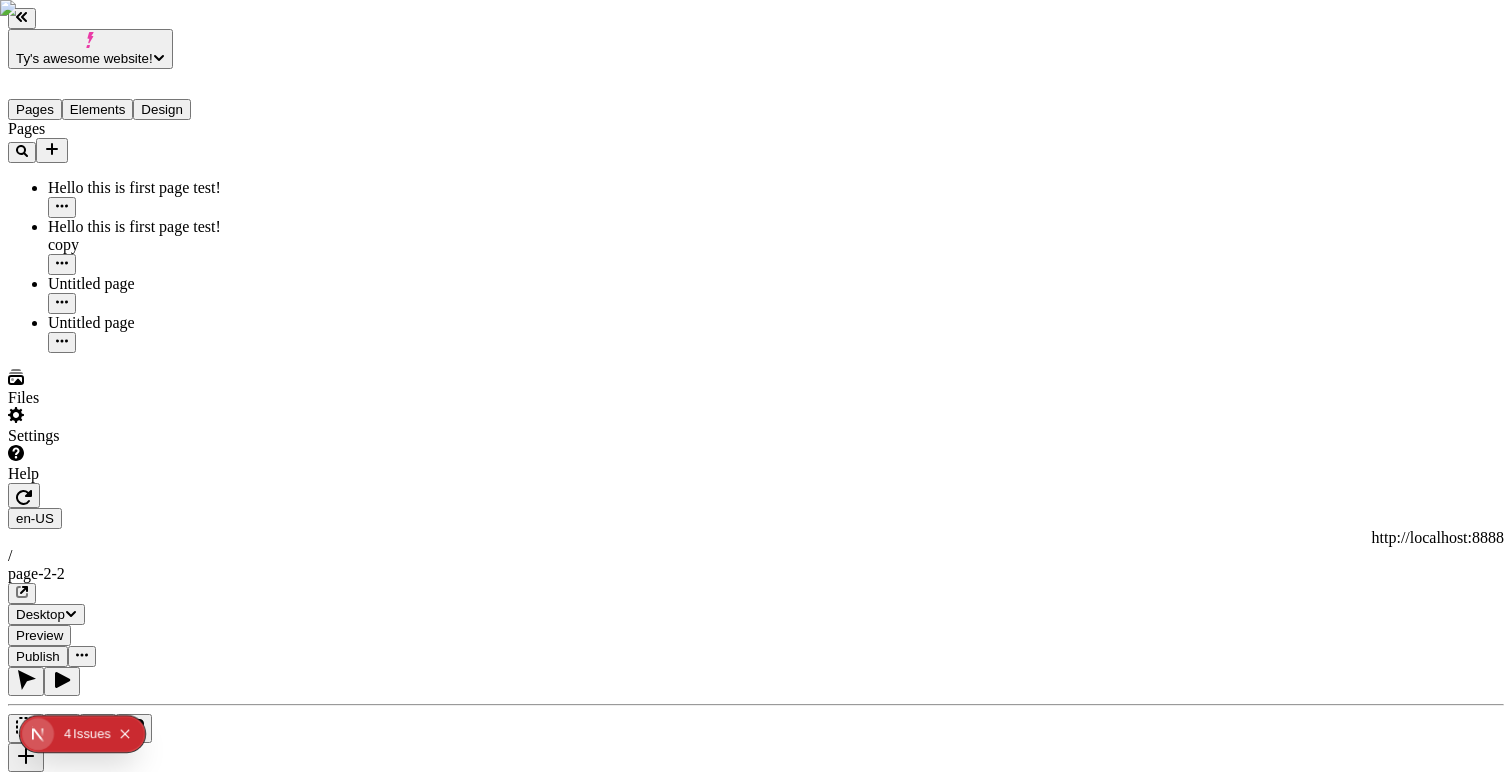 click on "Ty's awesome website! Pages Elements Design Pages Hello this is first page test! Hello this is first page test! copy Untitled page Untitled page Files Settings Help en-US http://localhost:8888 / page-2-2 Desktop Preview Publish T Page Visibility Backgrounds Row gap 0 Column gap 0
To pick up a draggable item, press the space bar.
While dragging, use the arrow keys to move the item.
Press space again to drop the item in its new position, or press escape to cancel." at bounding box center (756, 1003) 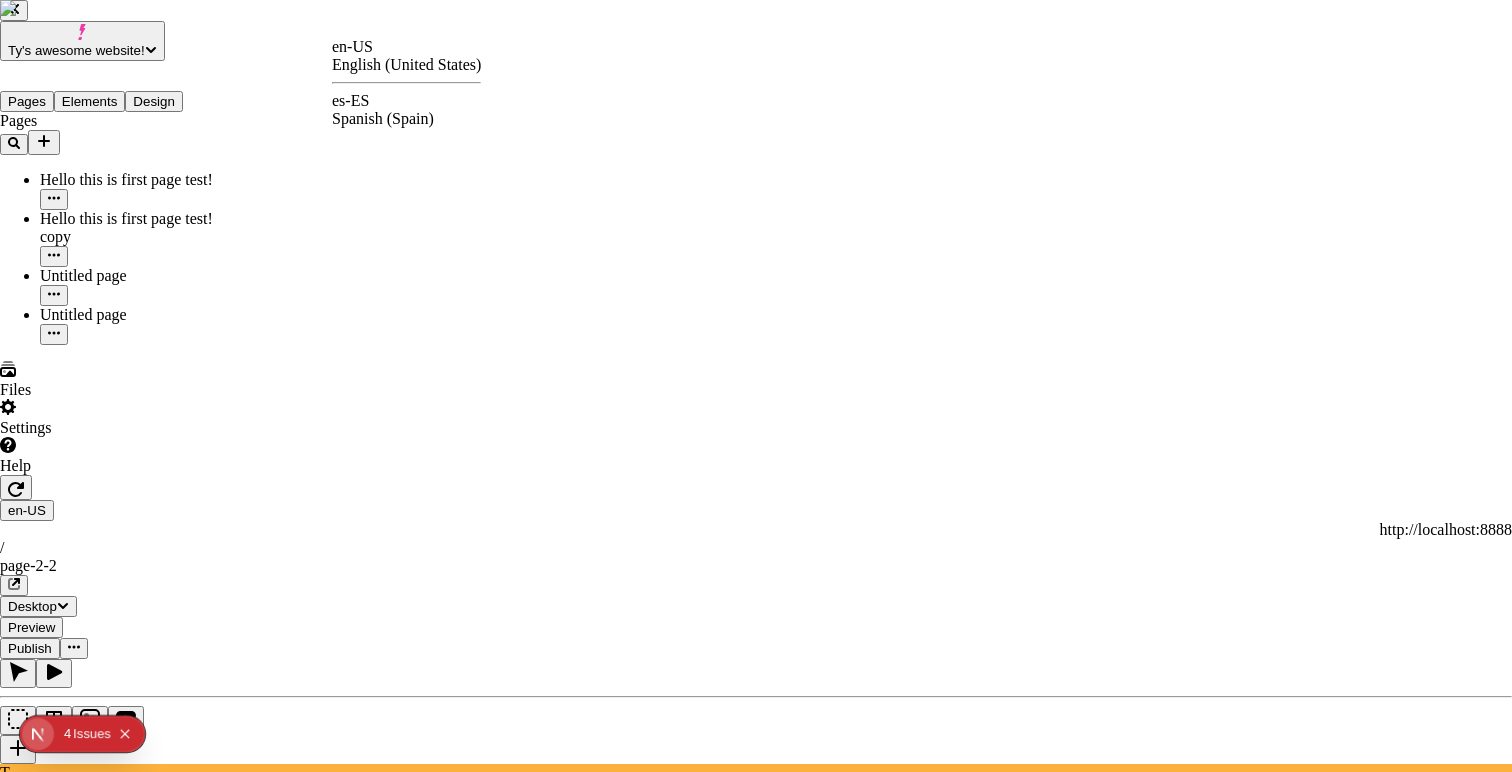 click 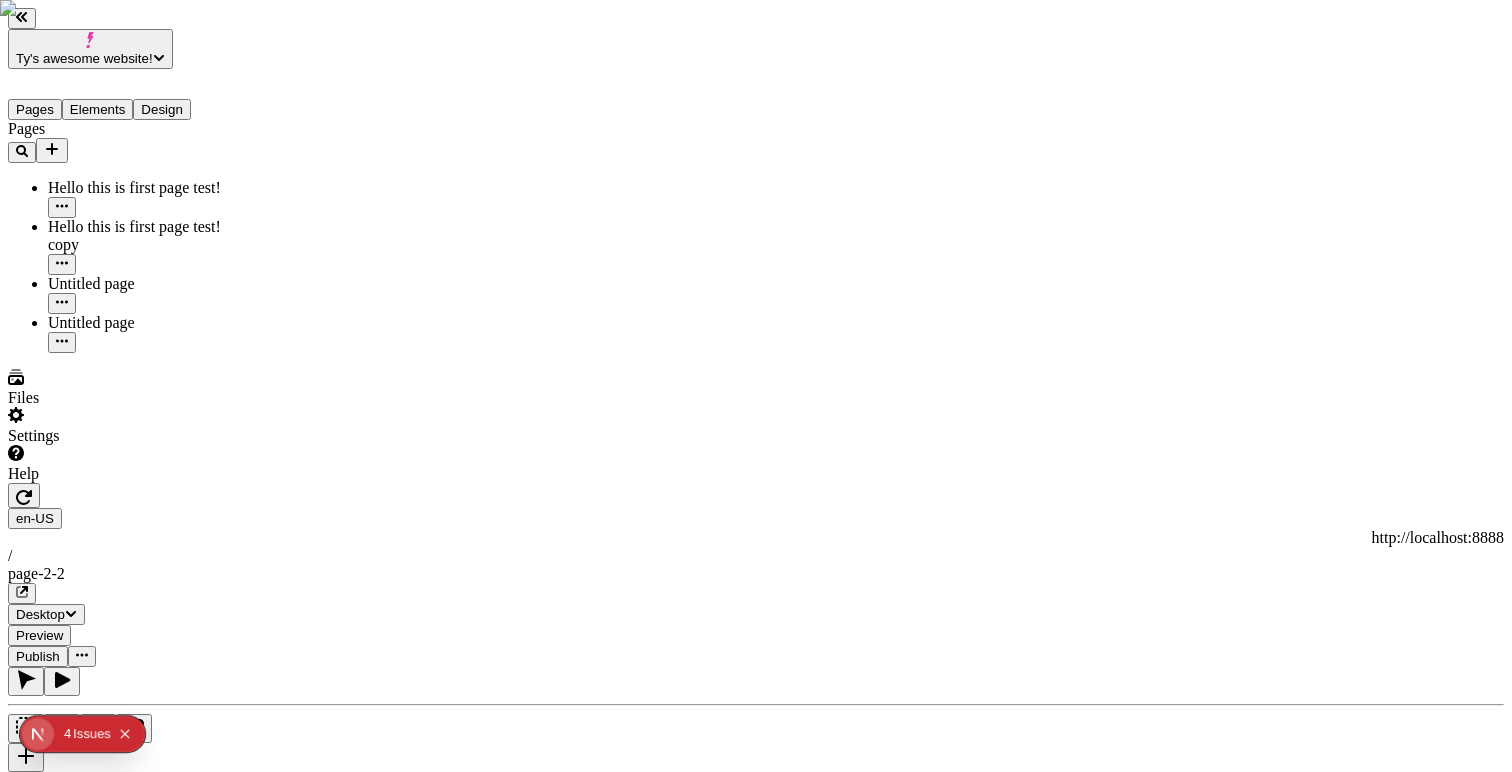 click 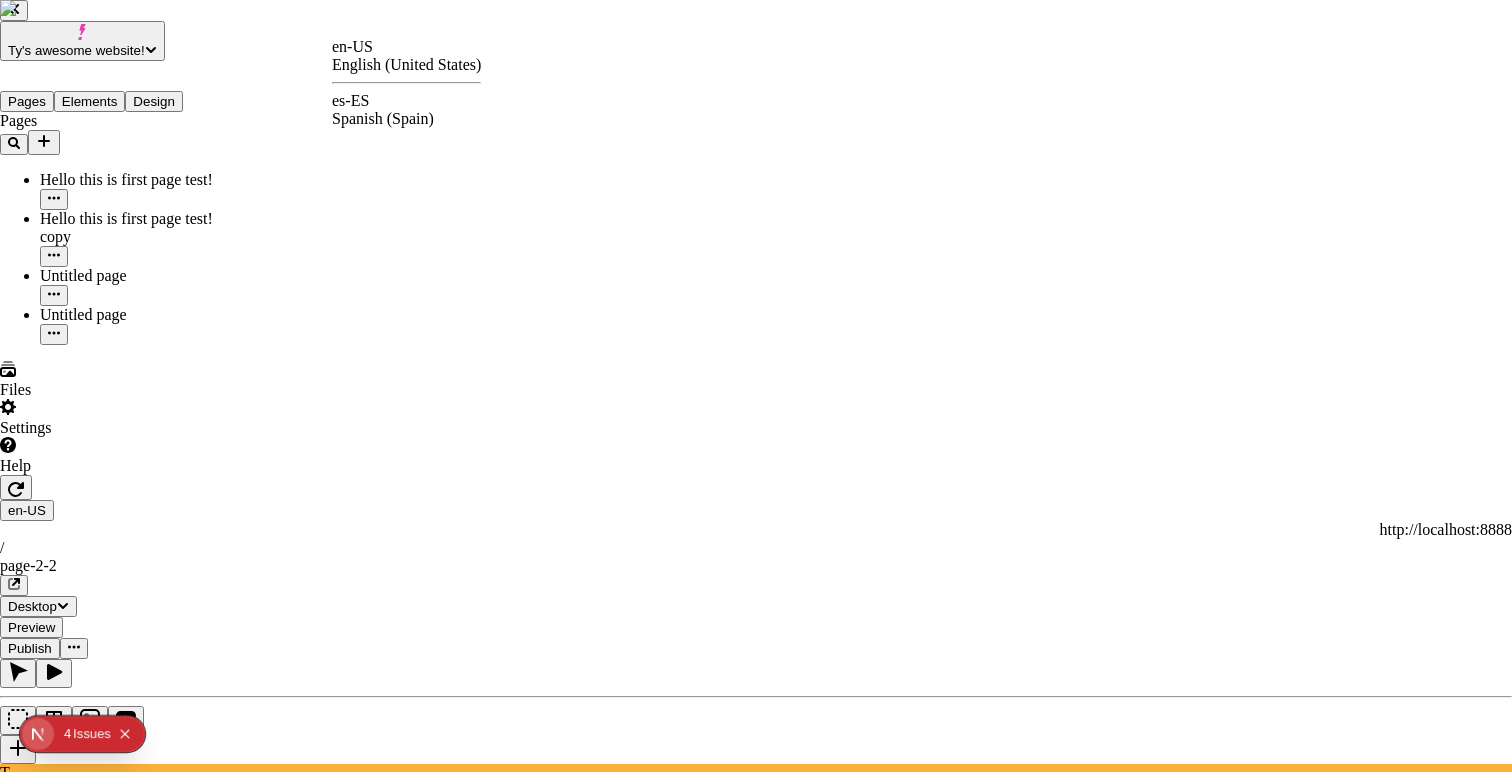 click on "Spanish (Spain)" at bounding box center [406, 119] 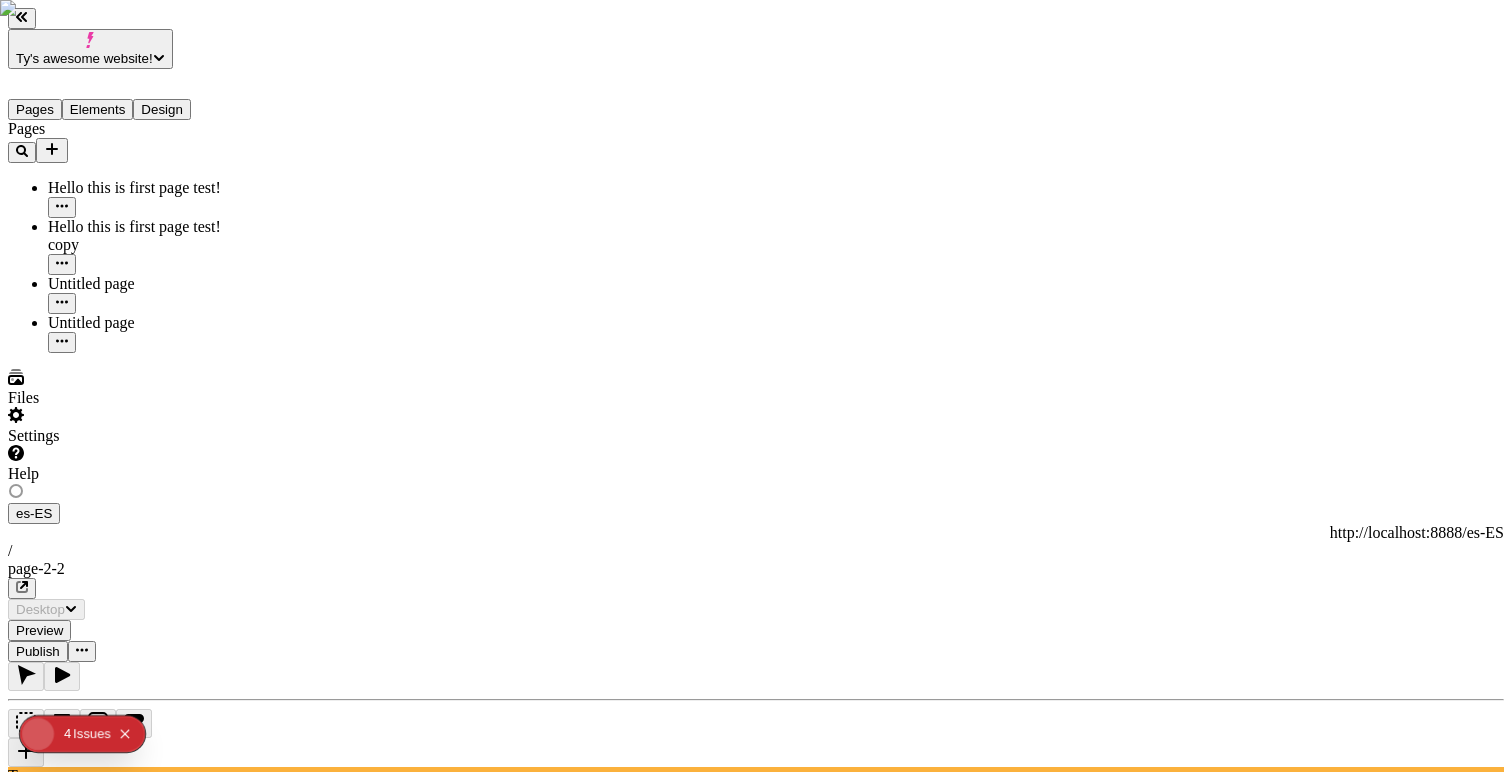 type on "/page-2-2" 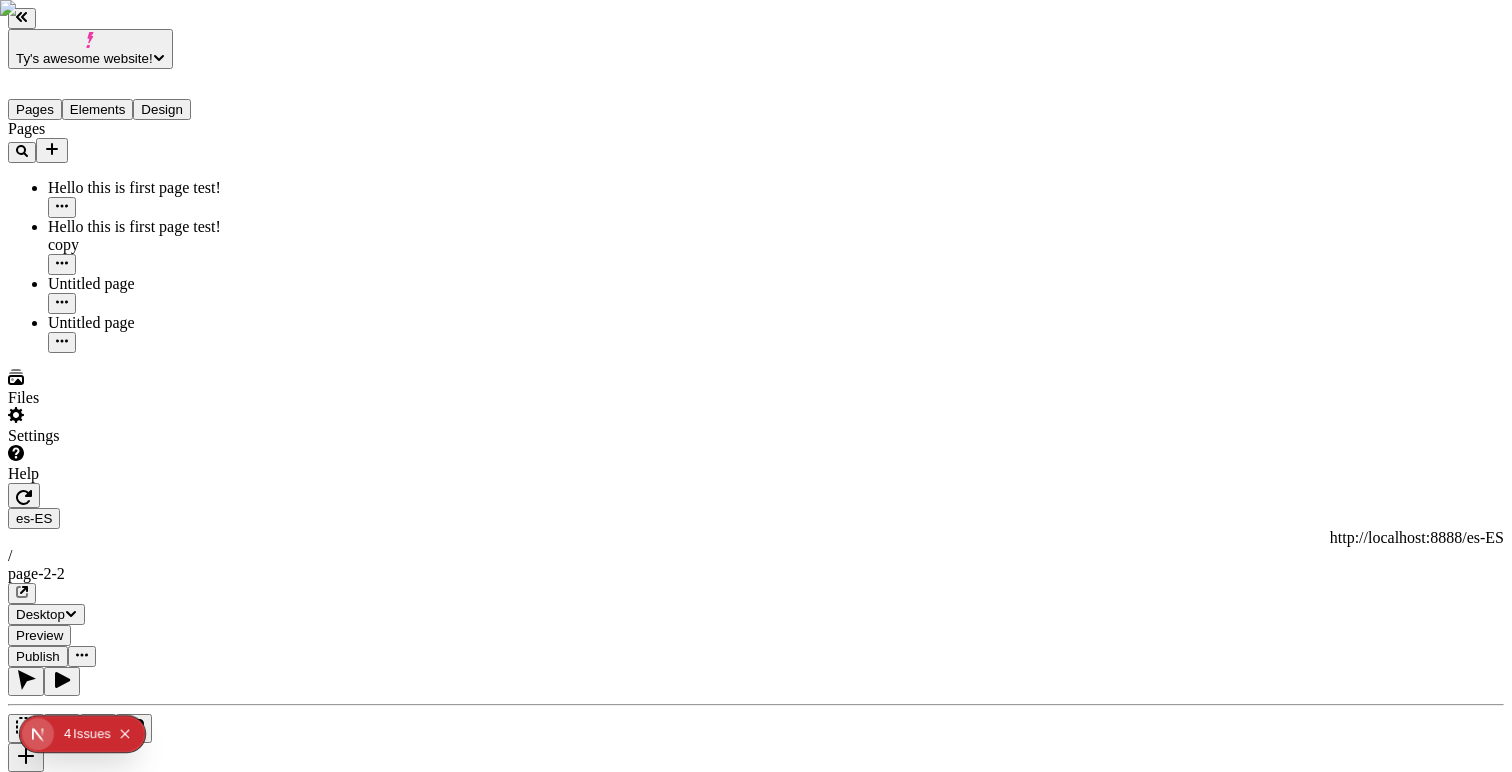 scroll, scrollTop: 0, scrollLeft: 0, axis: both 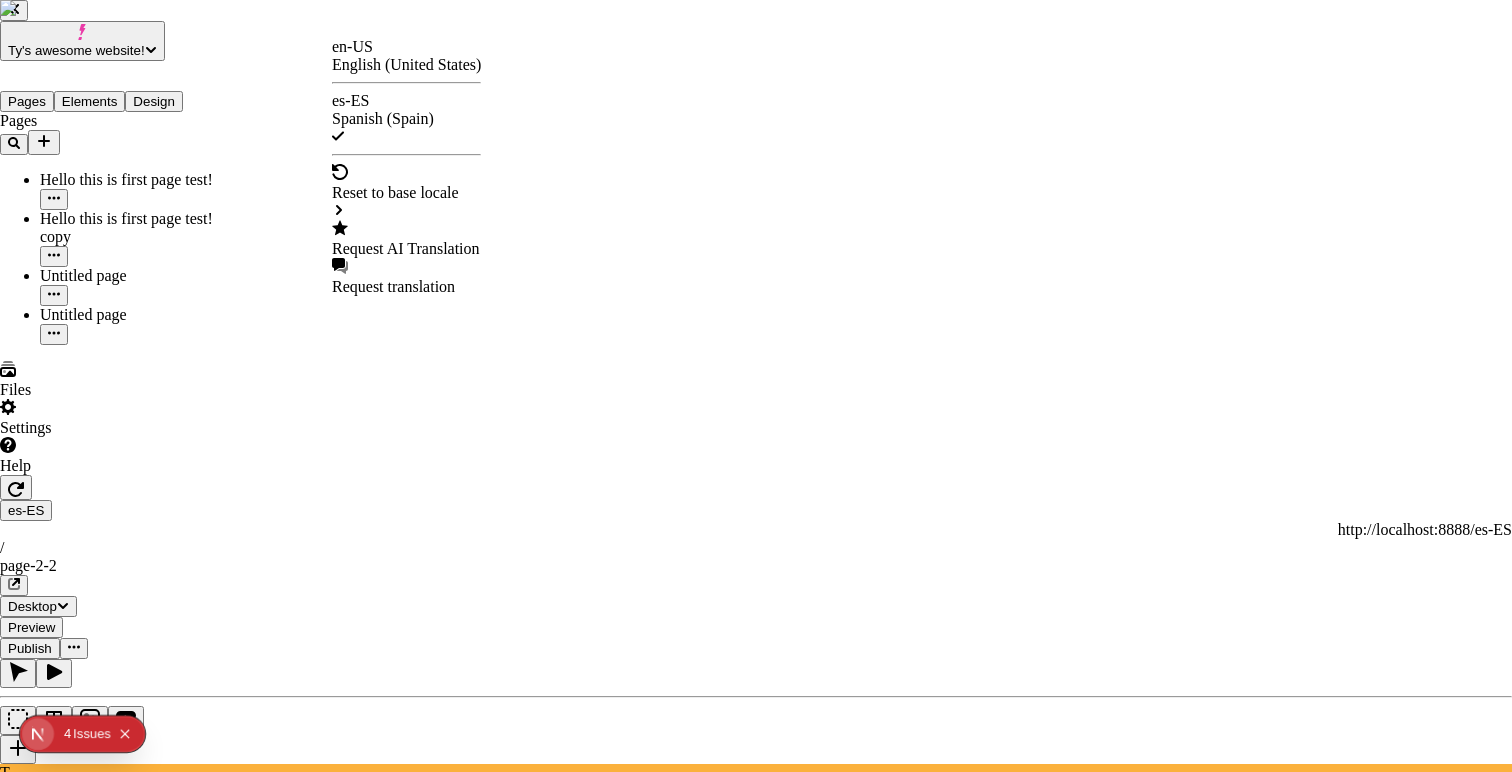 click on "Request AI Translation" at bounding box center [406, 249] 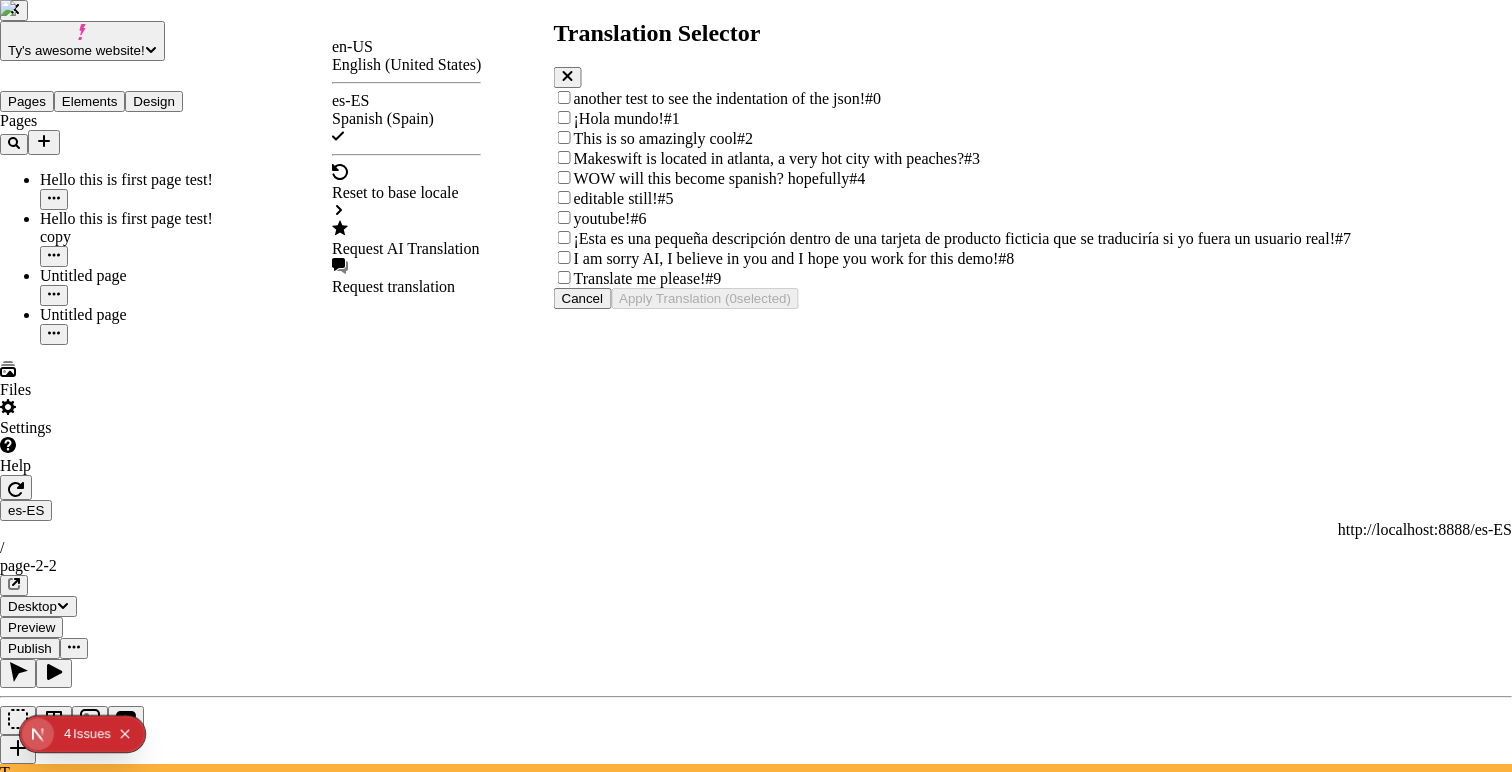 click at bounding box center (564, 177) 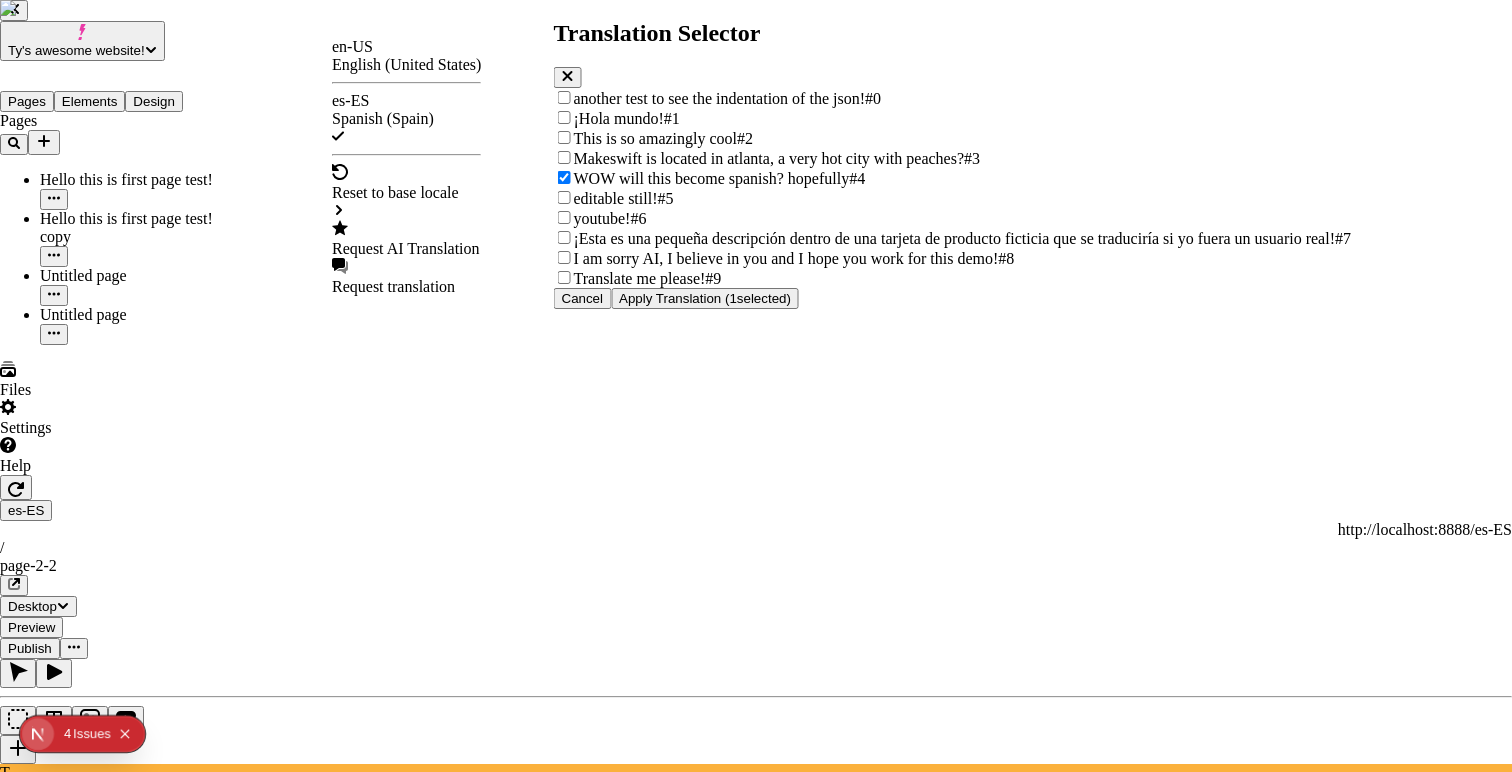 click on "Apply Translation ( 1  selected)" at bounding box center (705, 298) 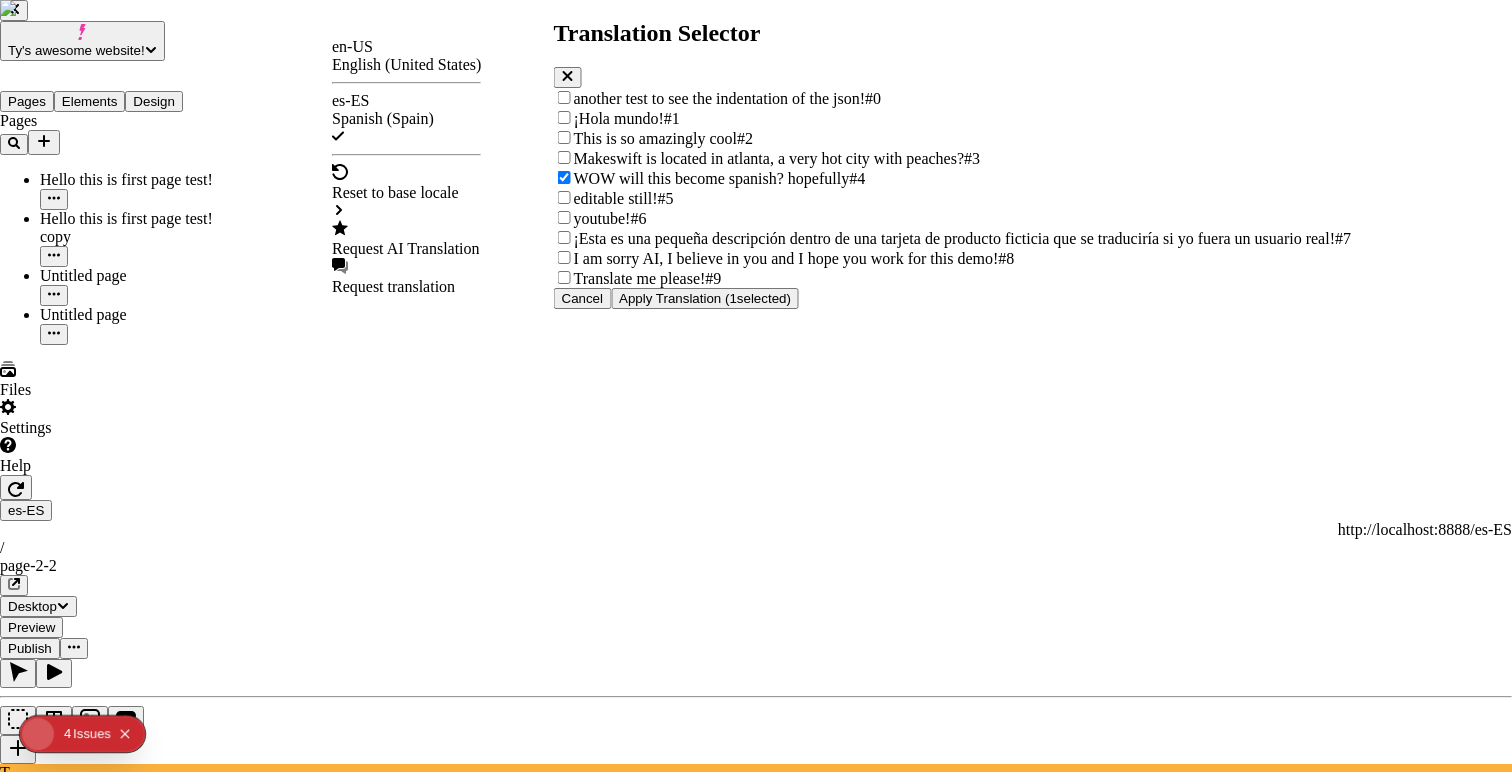 click 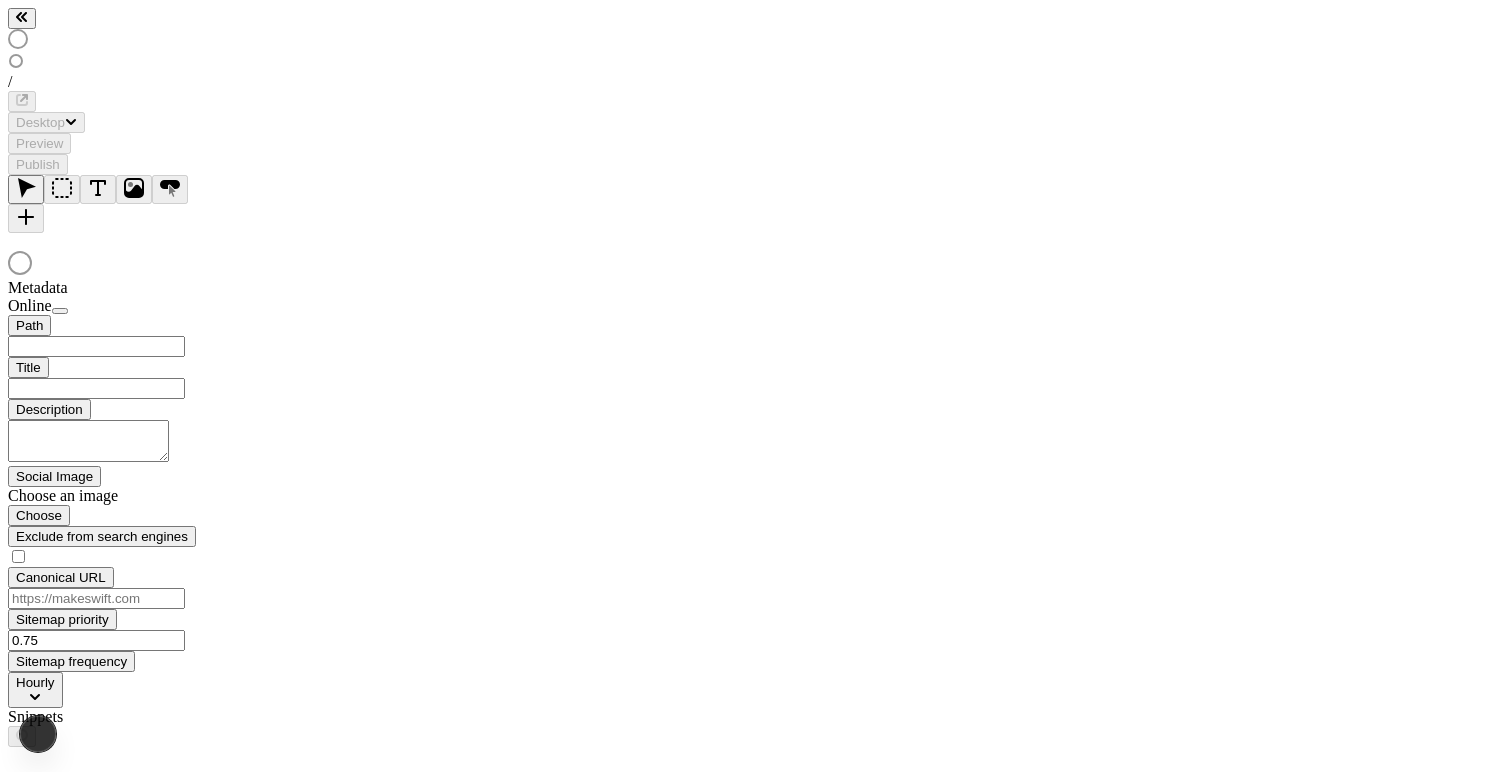 scroll, scrollTop: 0, scrollLeft: 0, axis: both 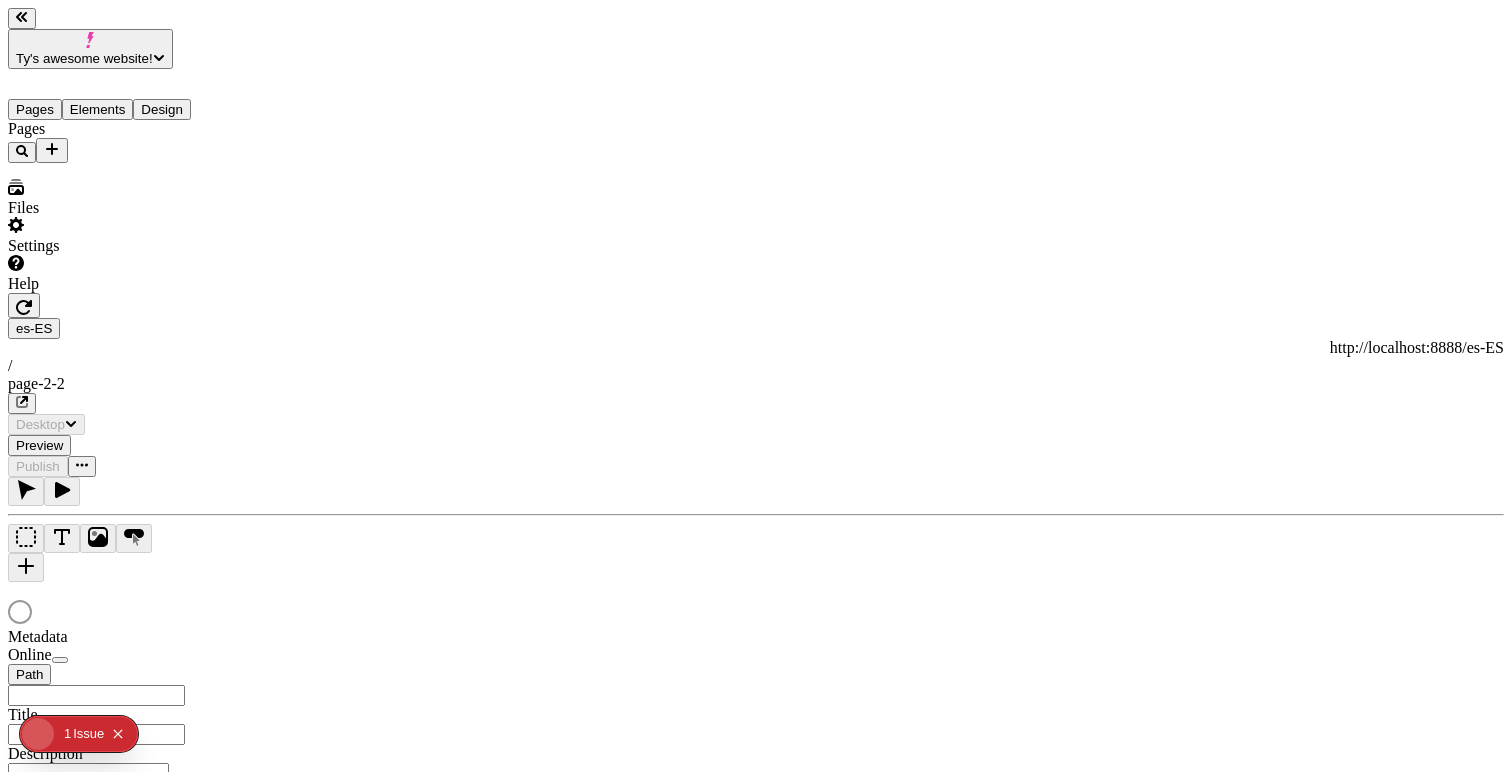 type on "/page-2-2" 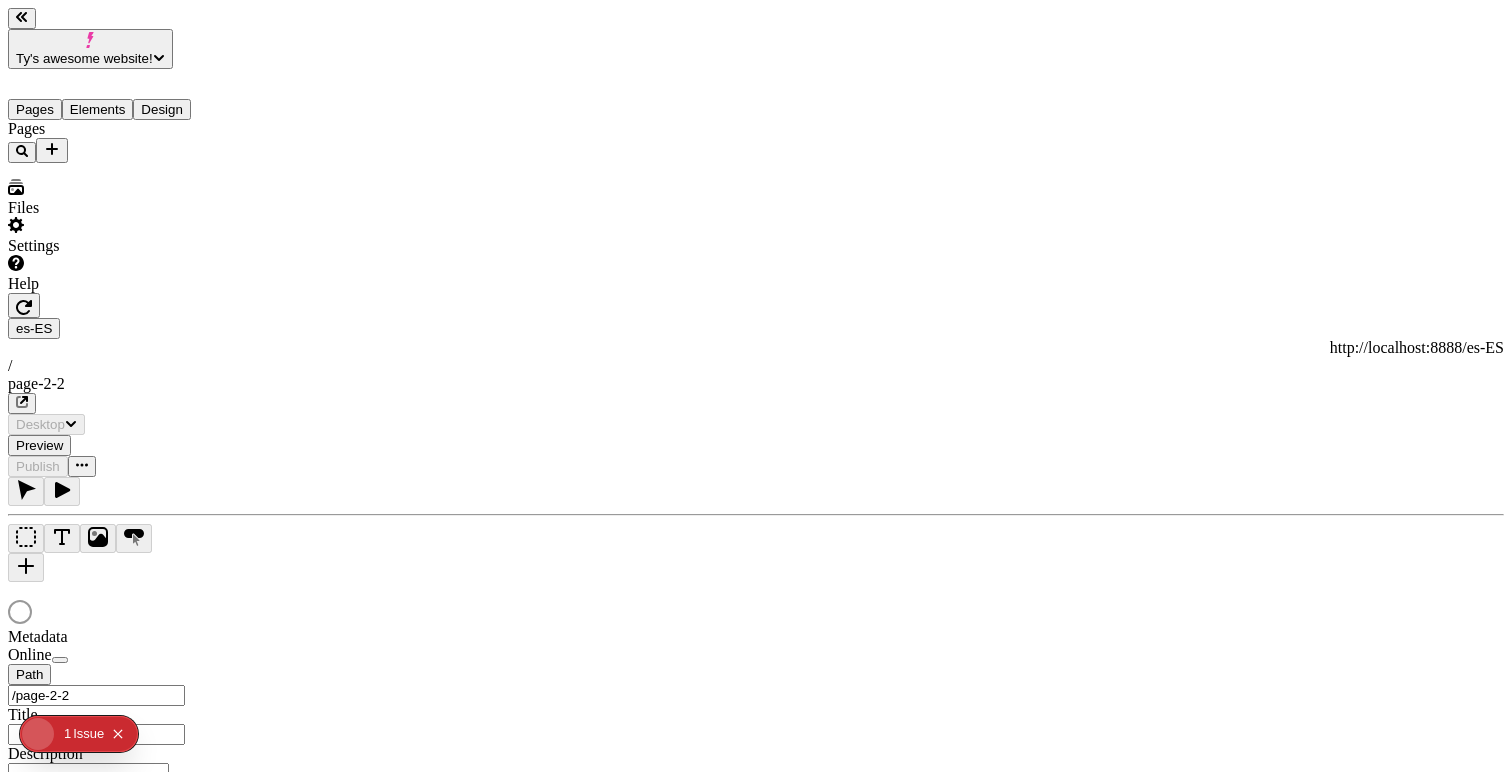 scroll, scrollTop: 0, scrollLeft: 0, axis: both 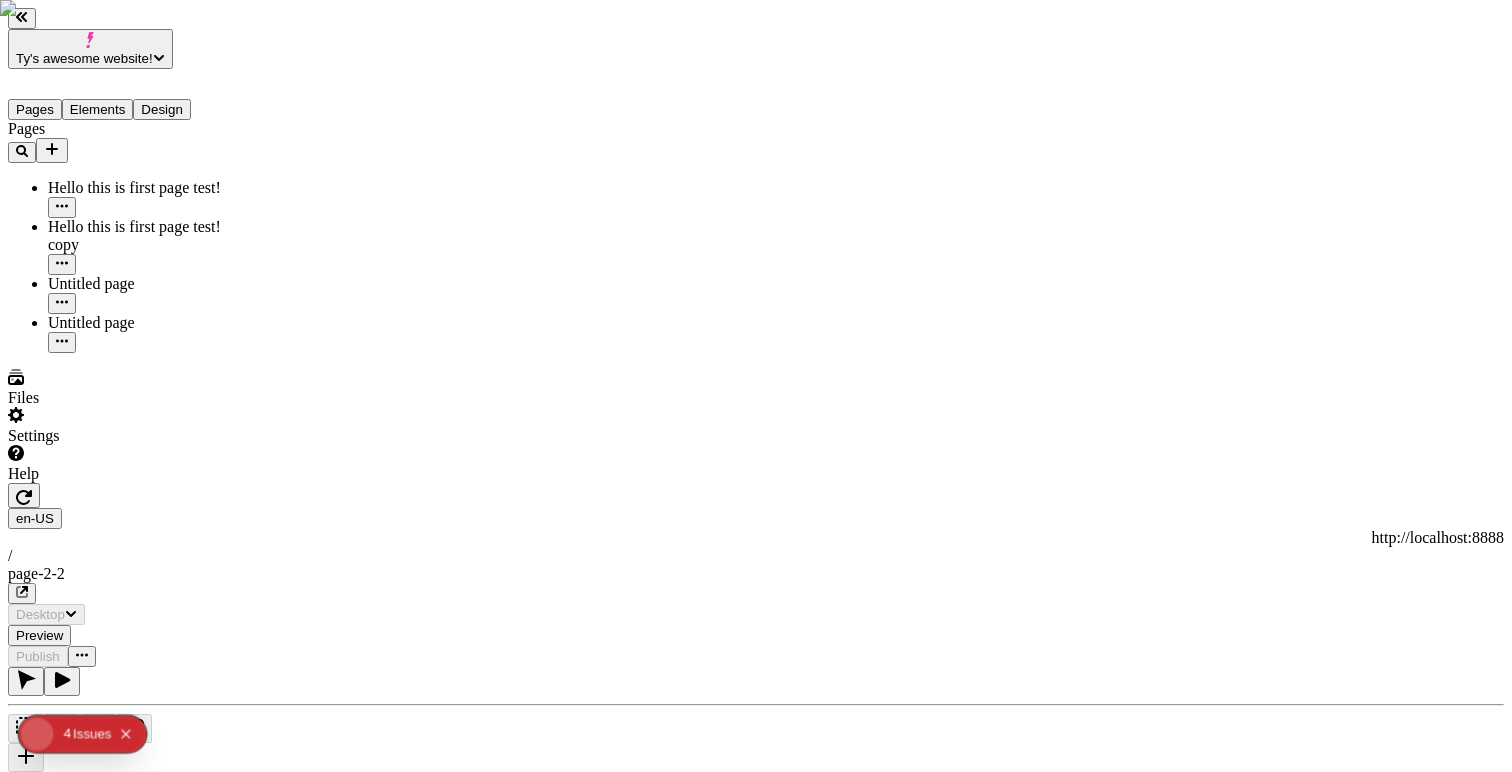 type on "/page-2-2" 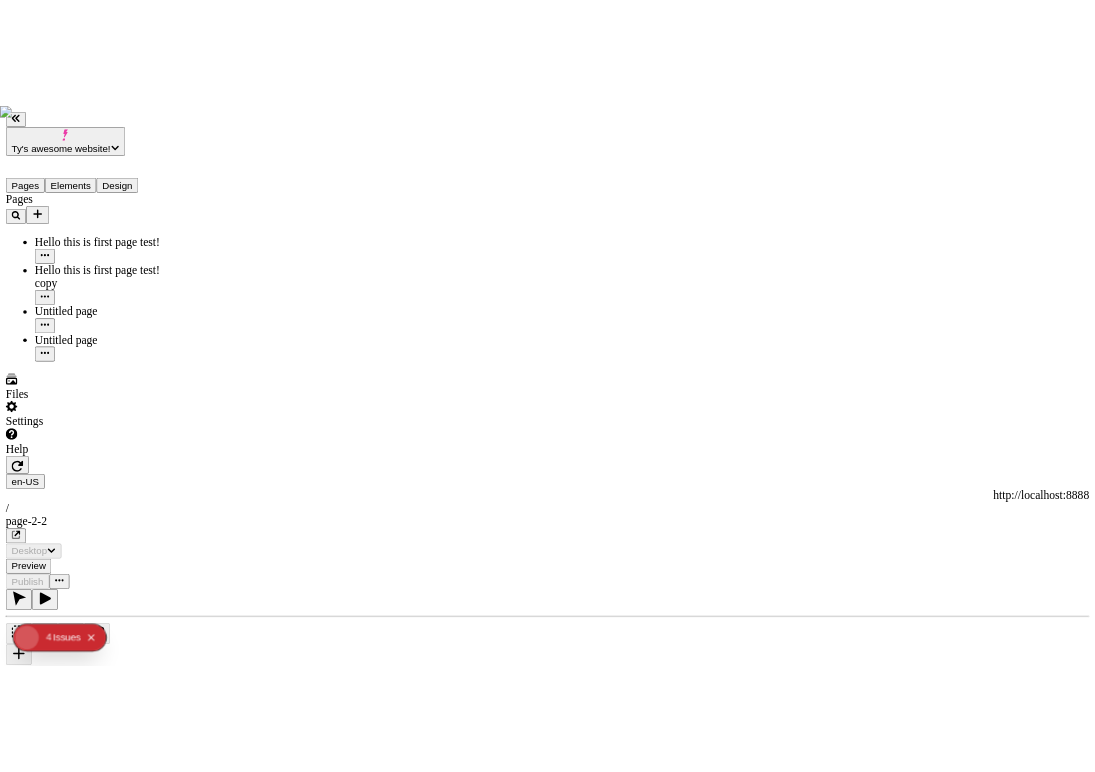 scroll, scrollTop: 0, scrollLeft: 0, axis: both 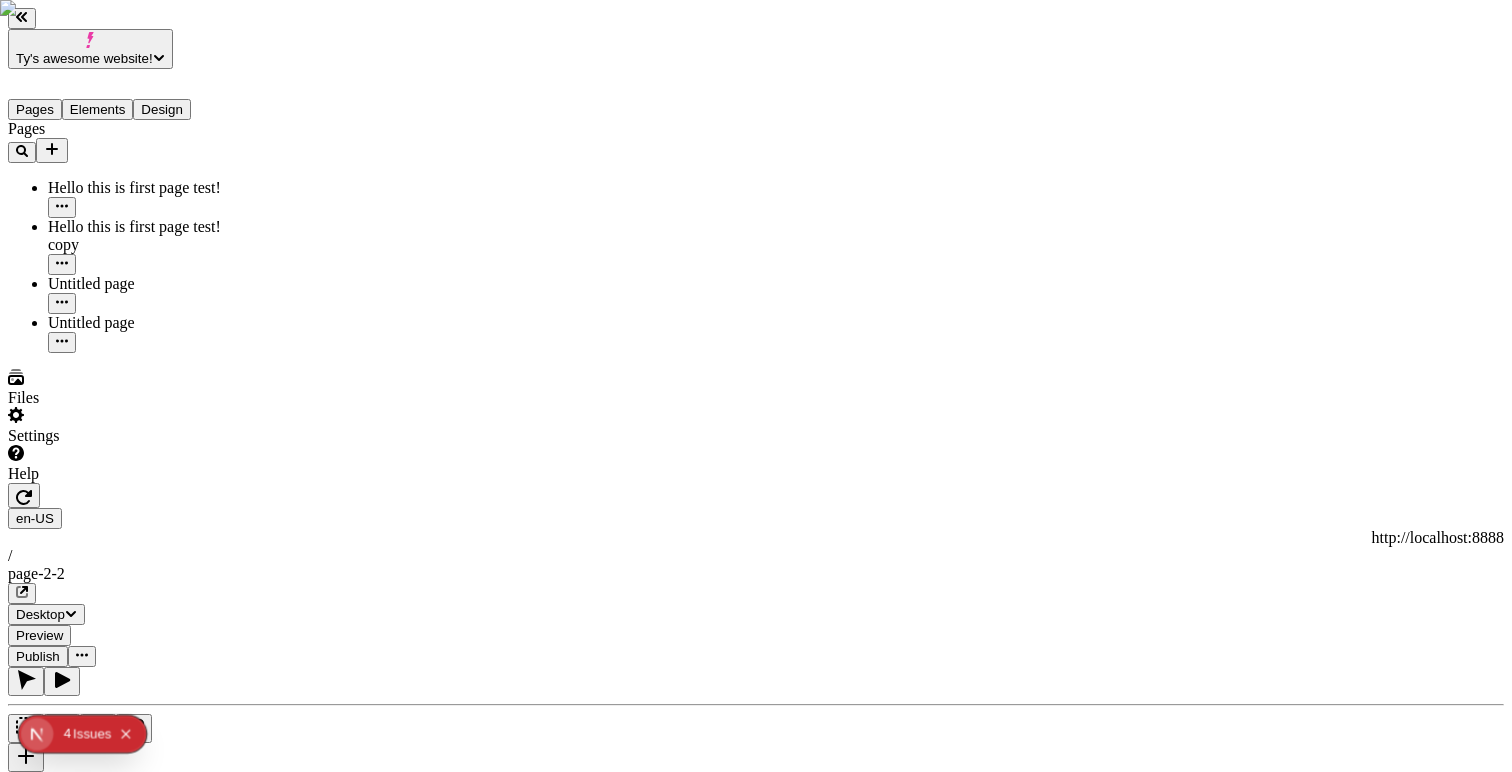 click on "Ty's awesome website! Pages Elements Design Pages Hello this is first page test! Hello this is first page test! copy Untitled page Untitled page Files Settings Help en-US http://localhost:8888 / page-2-2 Desktop Preview Publish T Metadata Online Path /page-2-2 Title Description Social Image Choose an image Choose Exclude from search engines Canonical URL Sitemap priority 0.75 Sitemap frequency Hourly Snippets" at bounding box center [756, 1136] 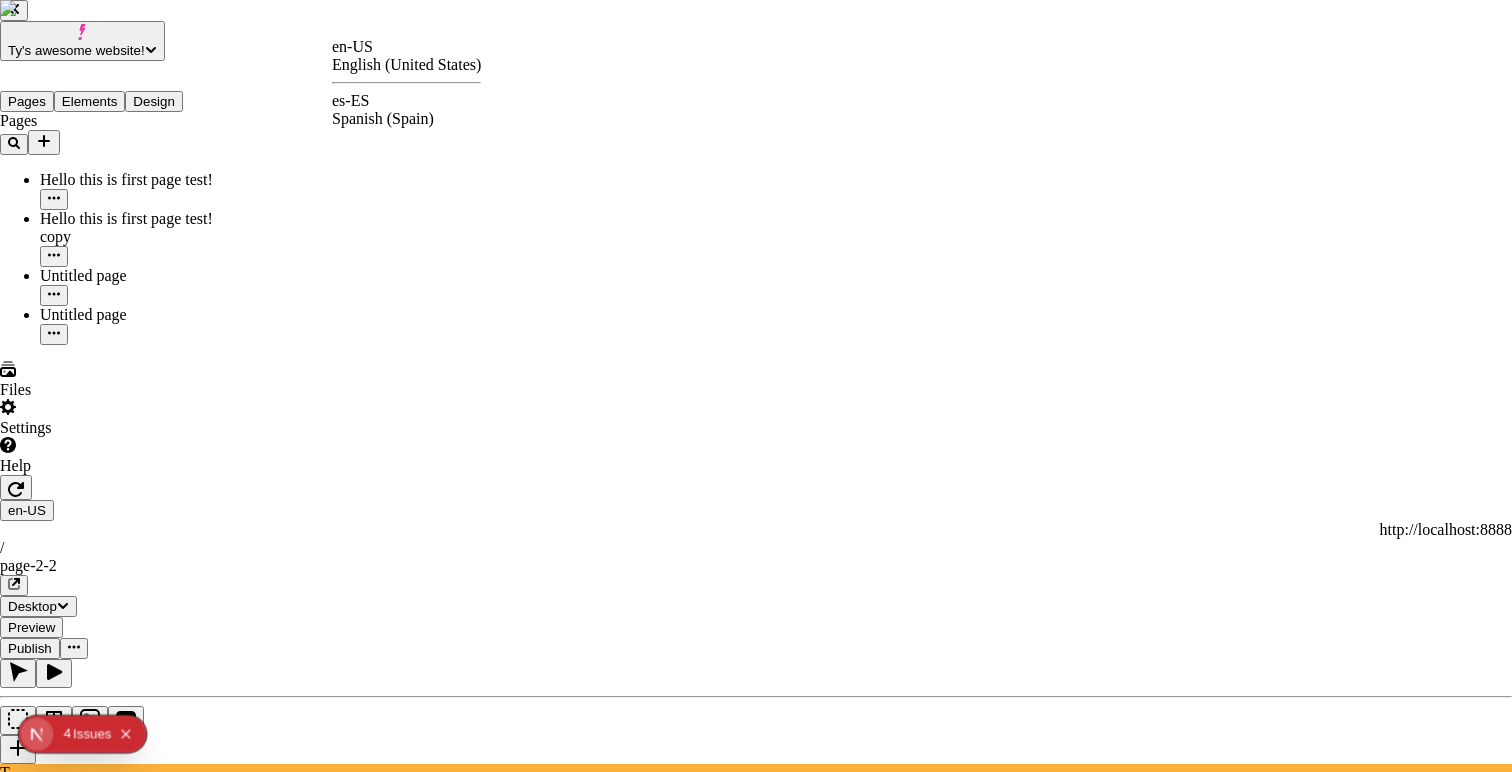 click on "es-ES" at bounding box center [406, 101] 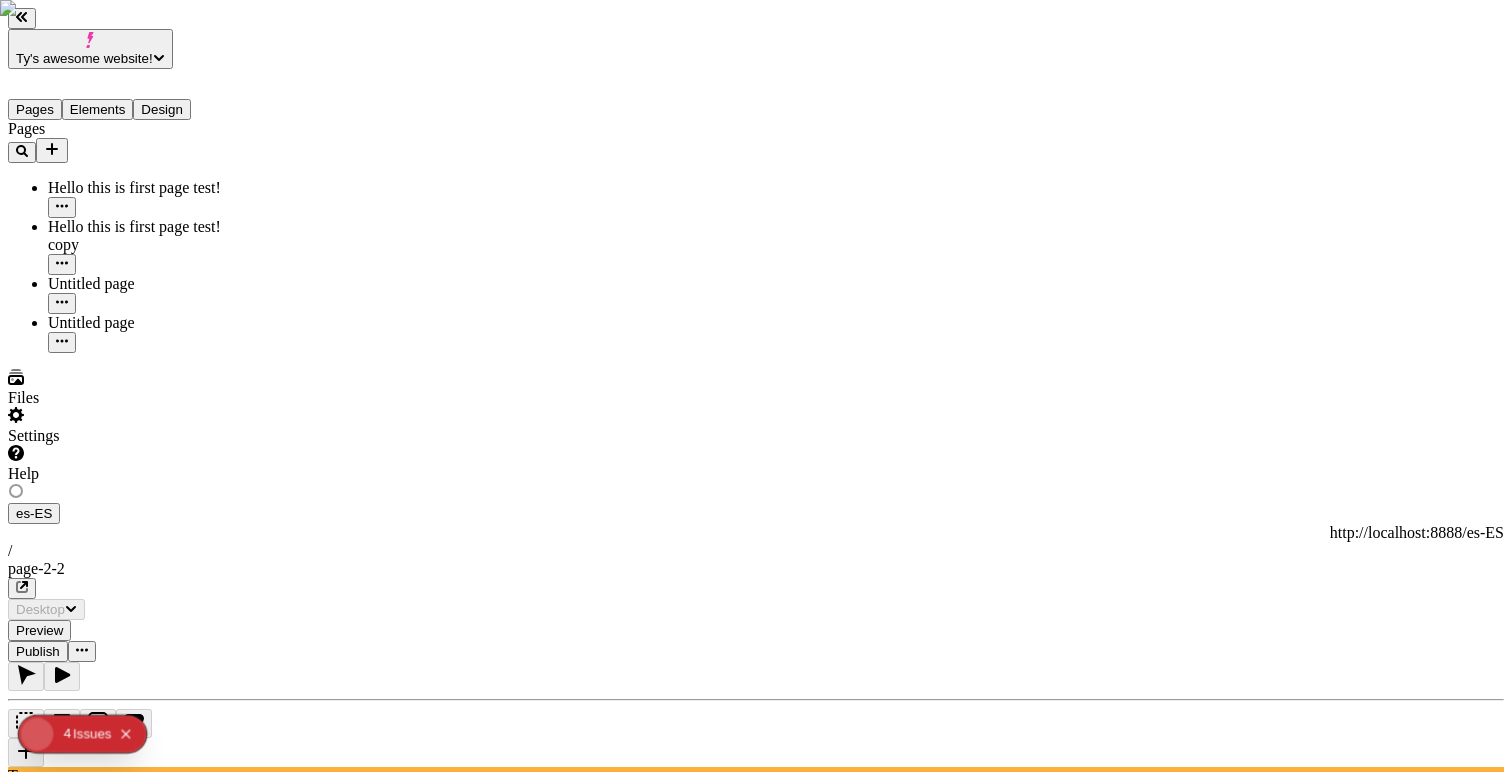 type on "/page-2-2" 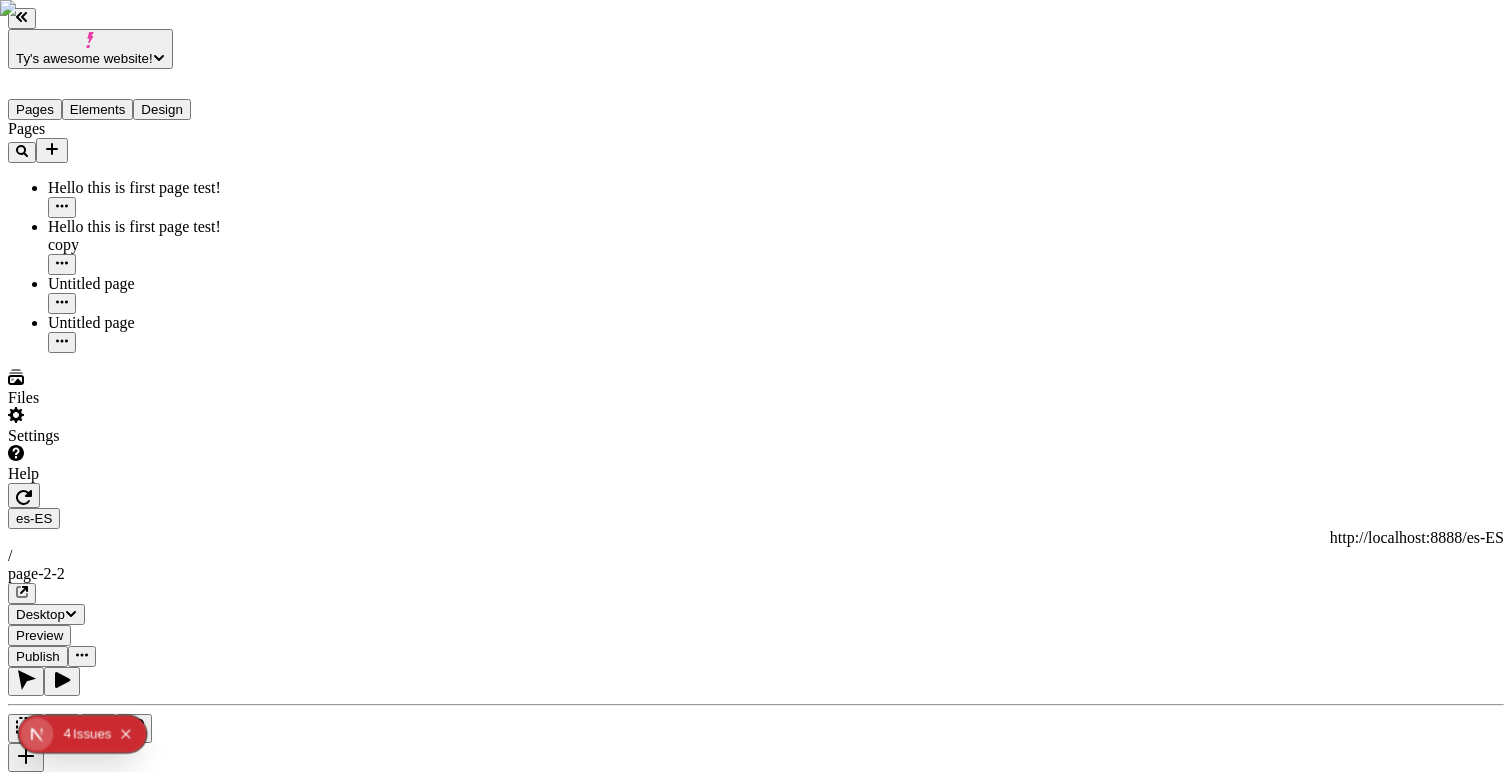 type 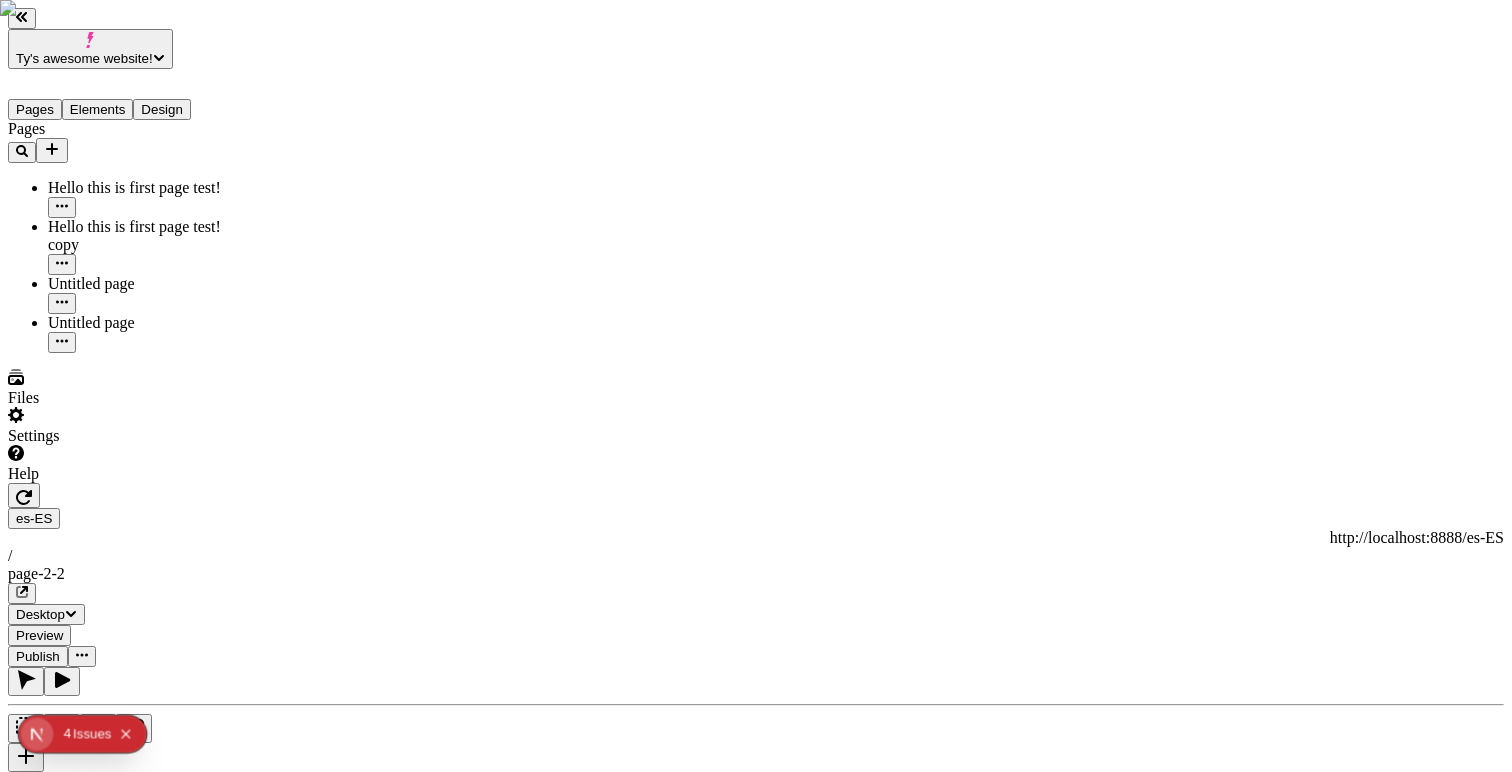 click 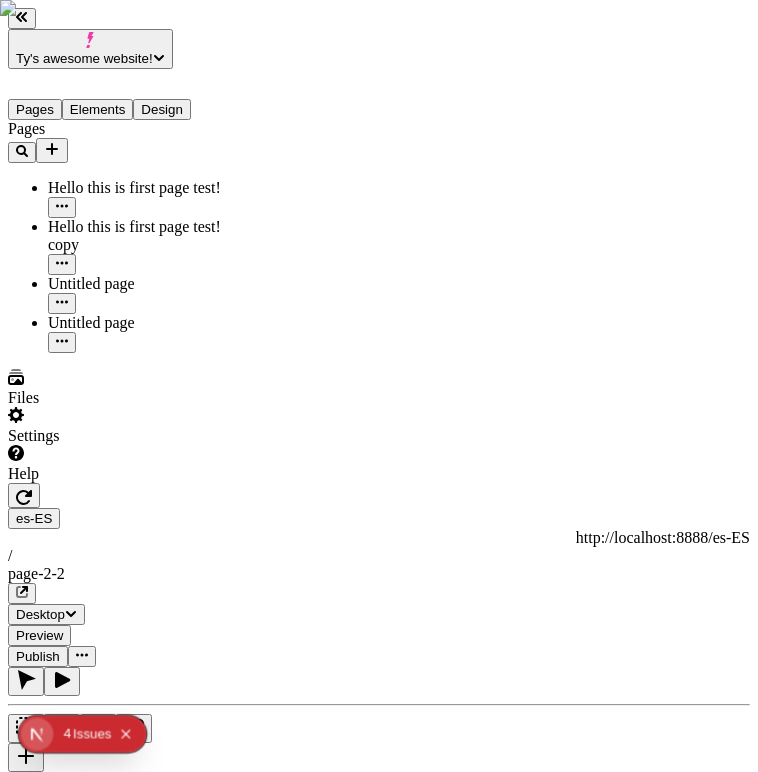 click 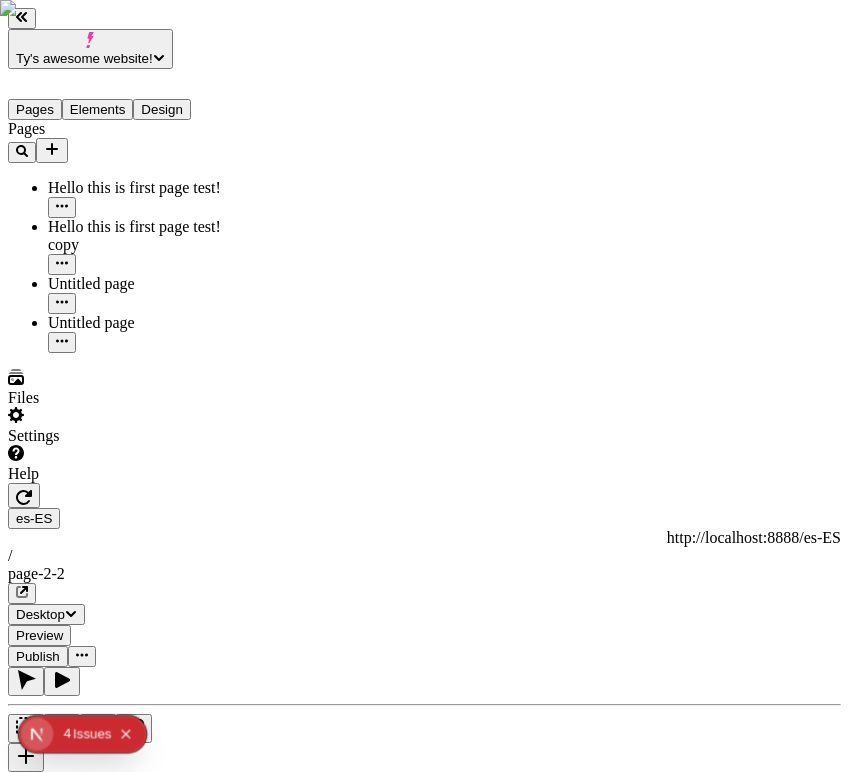 click on "Ty's awesome website! Pages Elements Design Pages Hello this is first page test! Hello this is first page test! copy Untitled page Untitled page Files Settings Help es-ES http://localhost:8888/es-ES / page-2-2 Desktop Preview Publish T Box Backgrounds Width 100 Height Align items Margin 0 0 Padding 10 10 10 10 Border 0 Corners 0 Shadows Row gap 0 Column gap 0 Animate box in None Animate items in None Visibility
To pick up a draggable item, press the space bar.
While dragging, use the arrow keys to move the item.
Press space again to drop the item in its new position, or press escape to cancel.
To pick up a draggable item, press the space bar.
While dragging, use the arrow keys to move the item.
Press space again to drop the item in its new position, or press escape to cancel." at bounding box center (424, 1538) 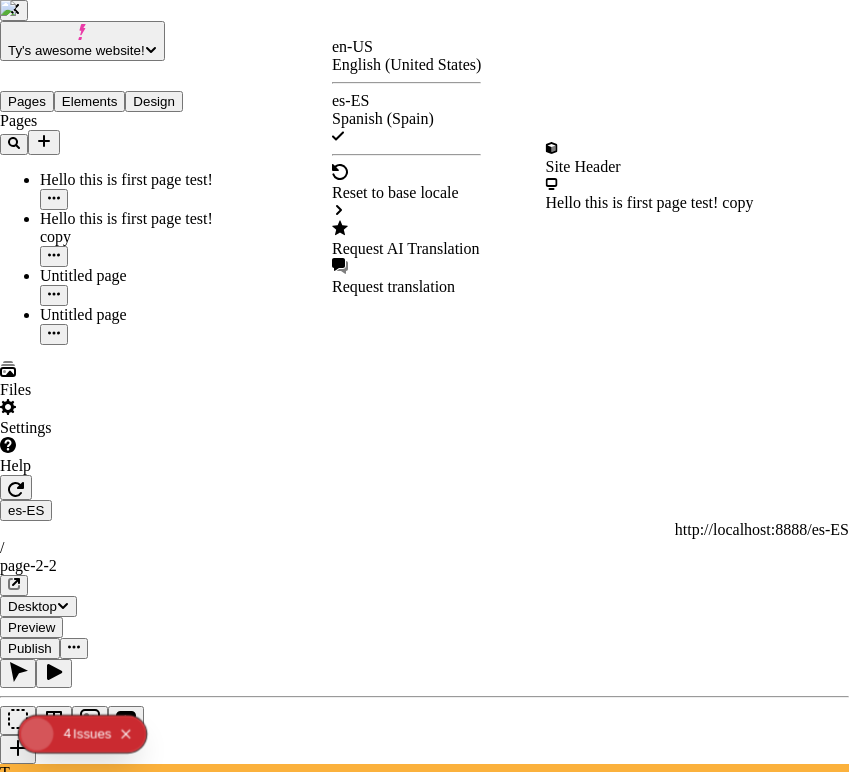 click on "Request AI Translation" at bounding box center [406, 249] 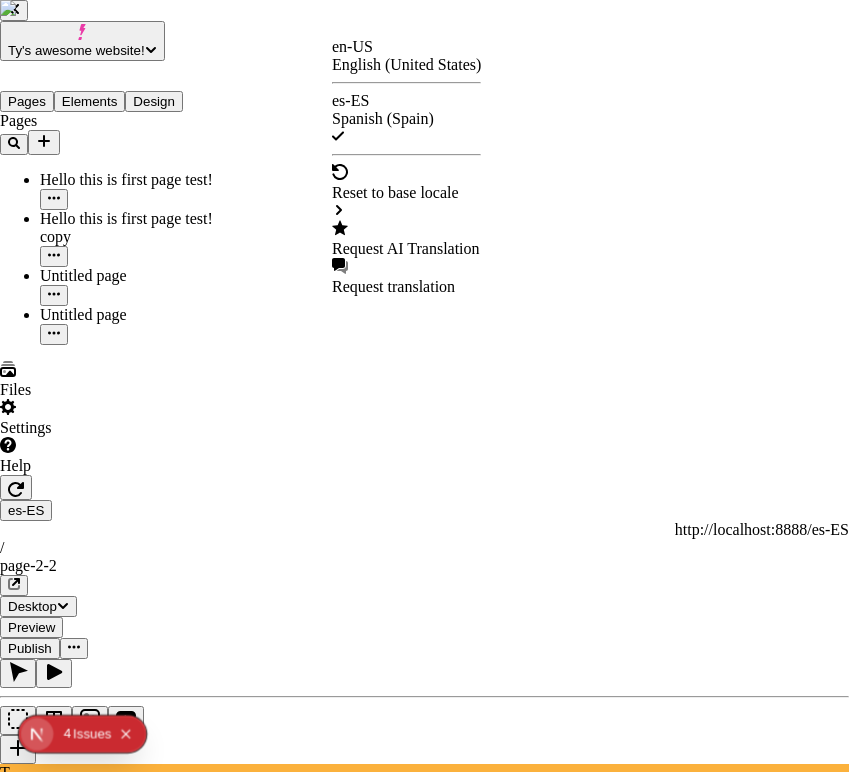 click on "Request AI Translation" at bounding box center [406, 249] 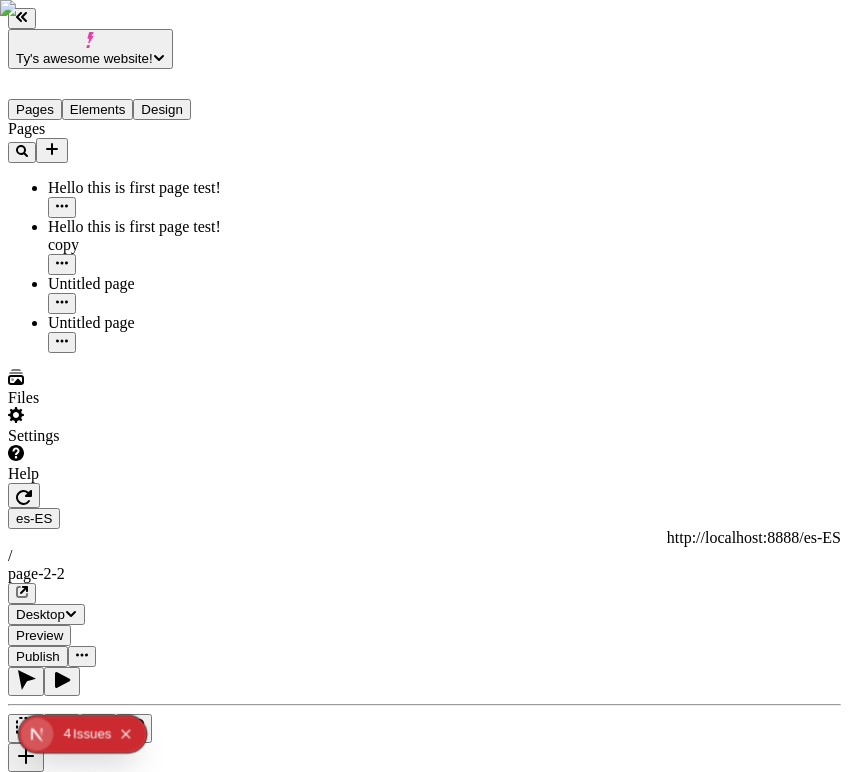 click 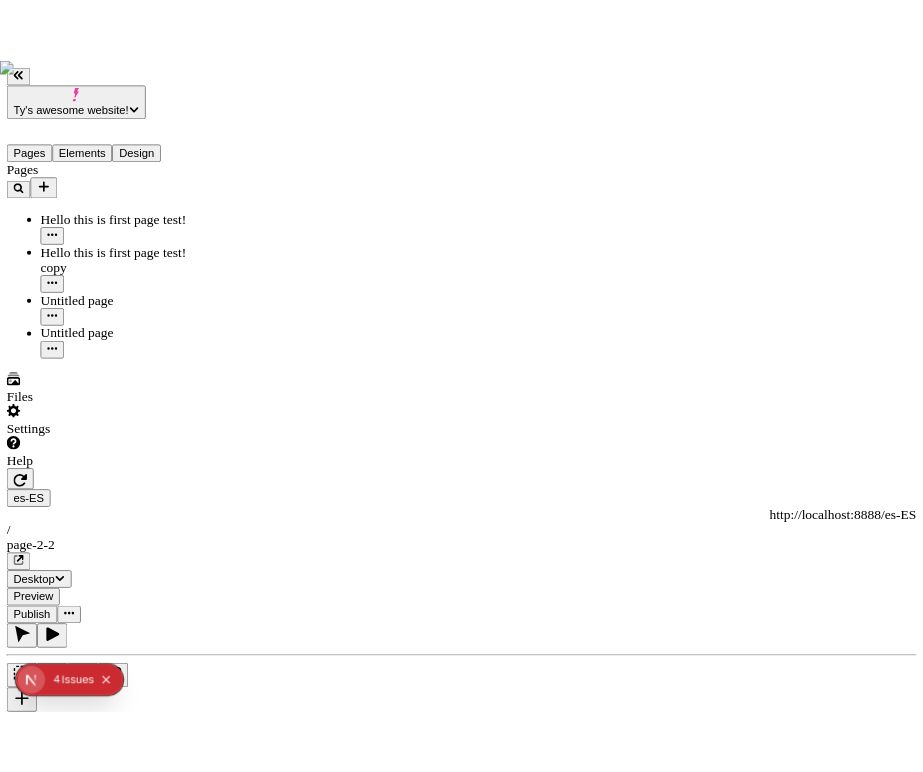 scroll, scrollTop: 0, scrollLeft: 0, axis: both 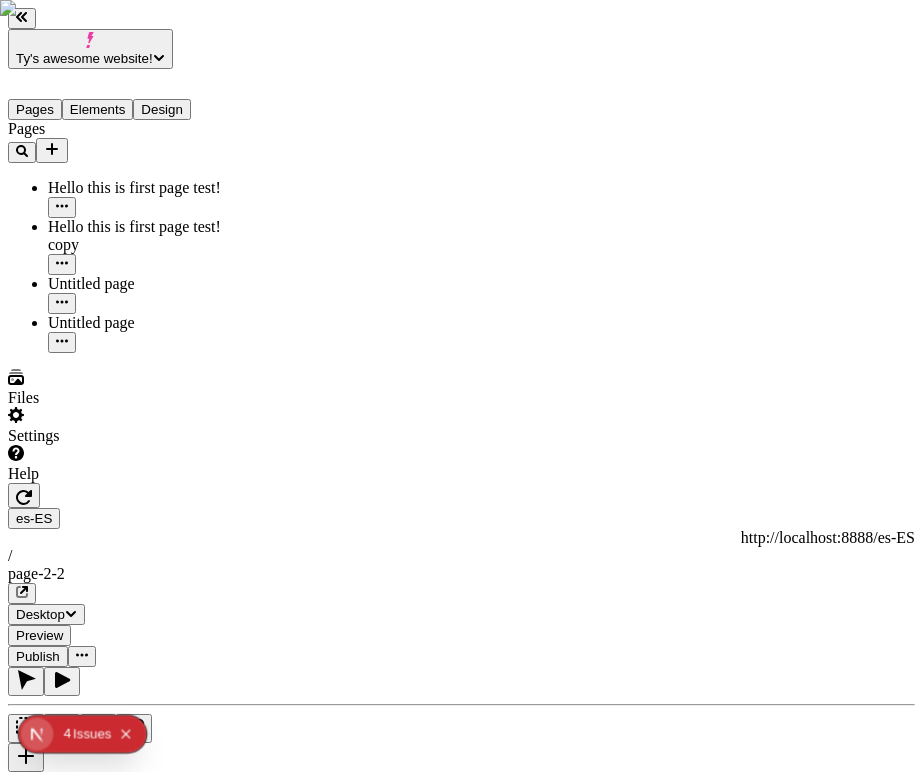 click on "Box" at bounding box center (128, 2064) 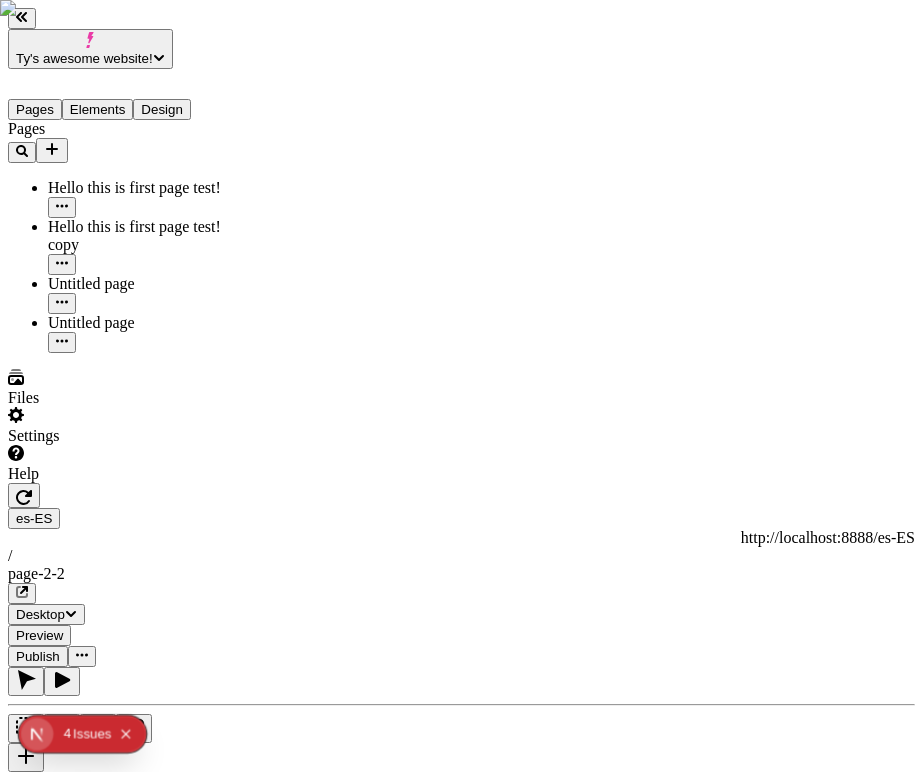 scroll, scrollTop: 0, scrollLeft: 336, axis: horizontal 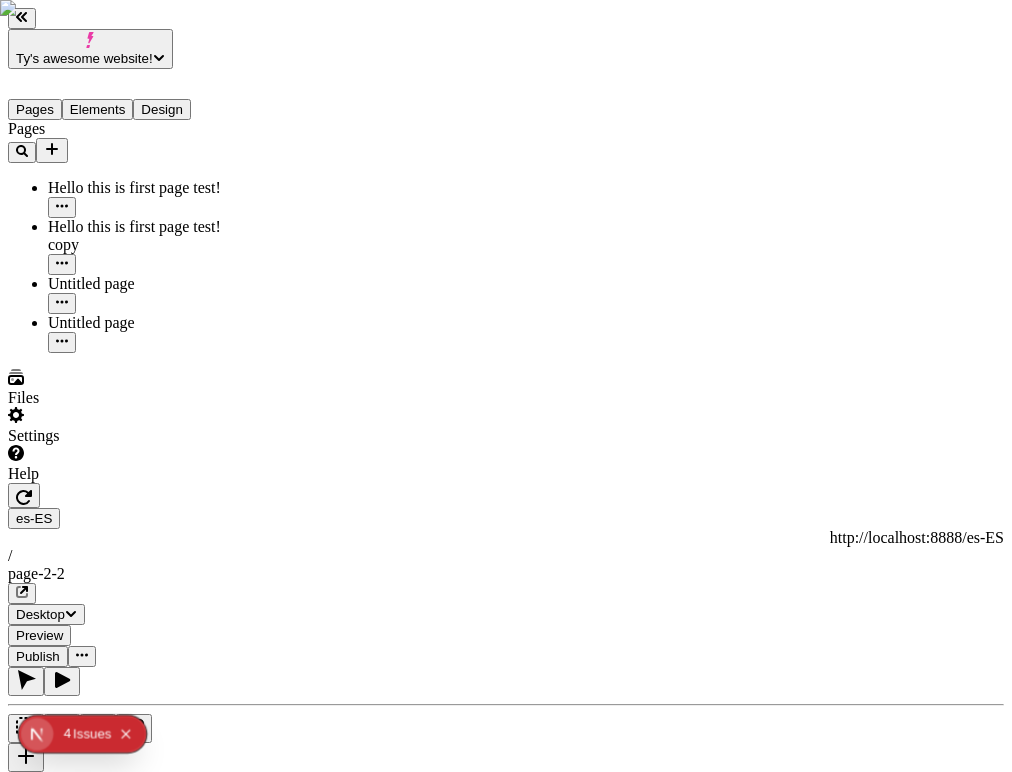 click 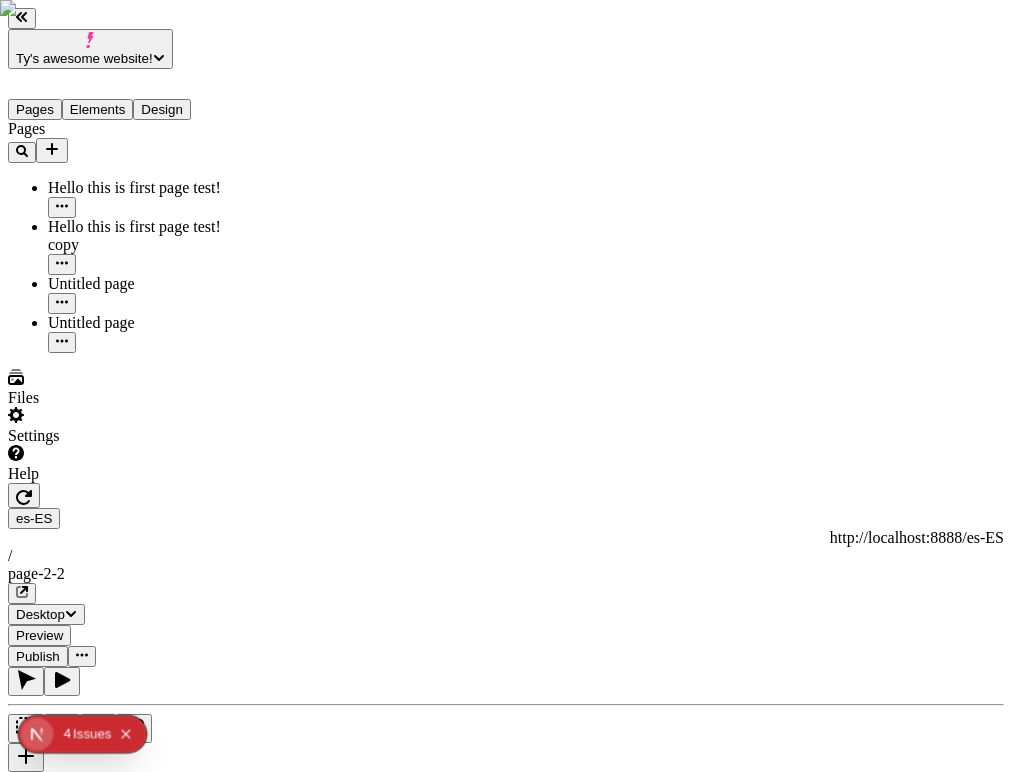 scroll, scrollTop: 0, scrollLeft: 2, axis: horizontal 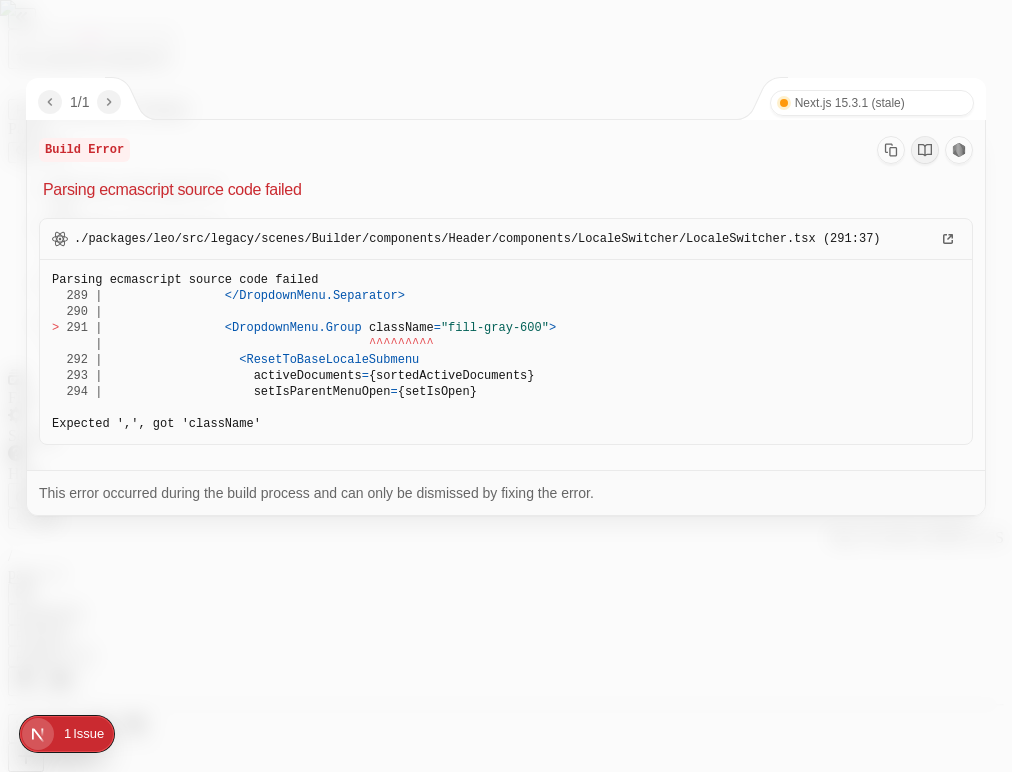 click 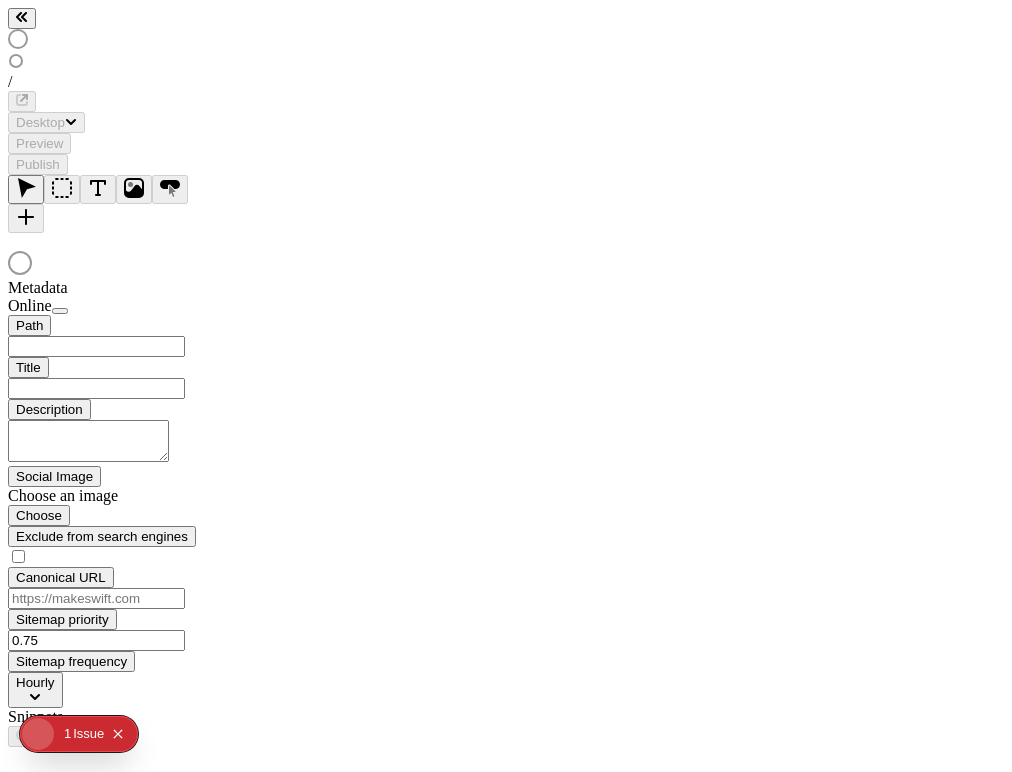 scroll, scrollTop: 0, scrollLeft: 0, axis: both 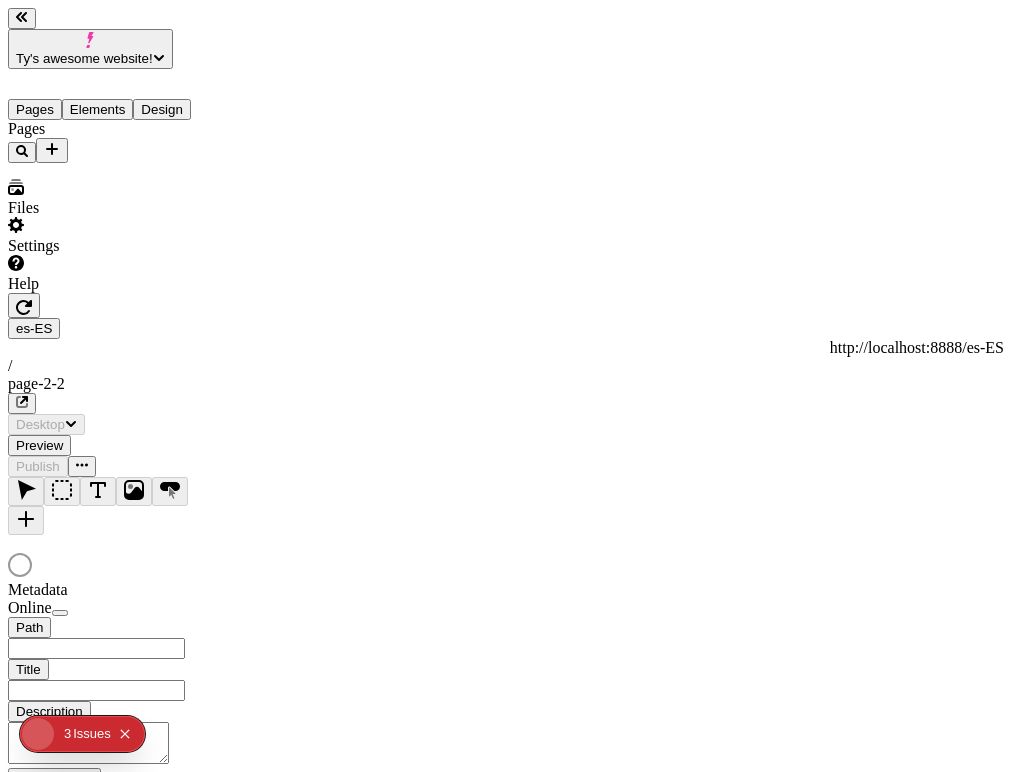 type on "/page-2-2" 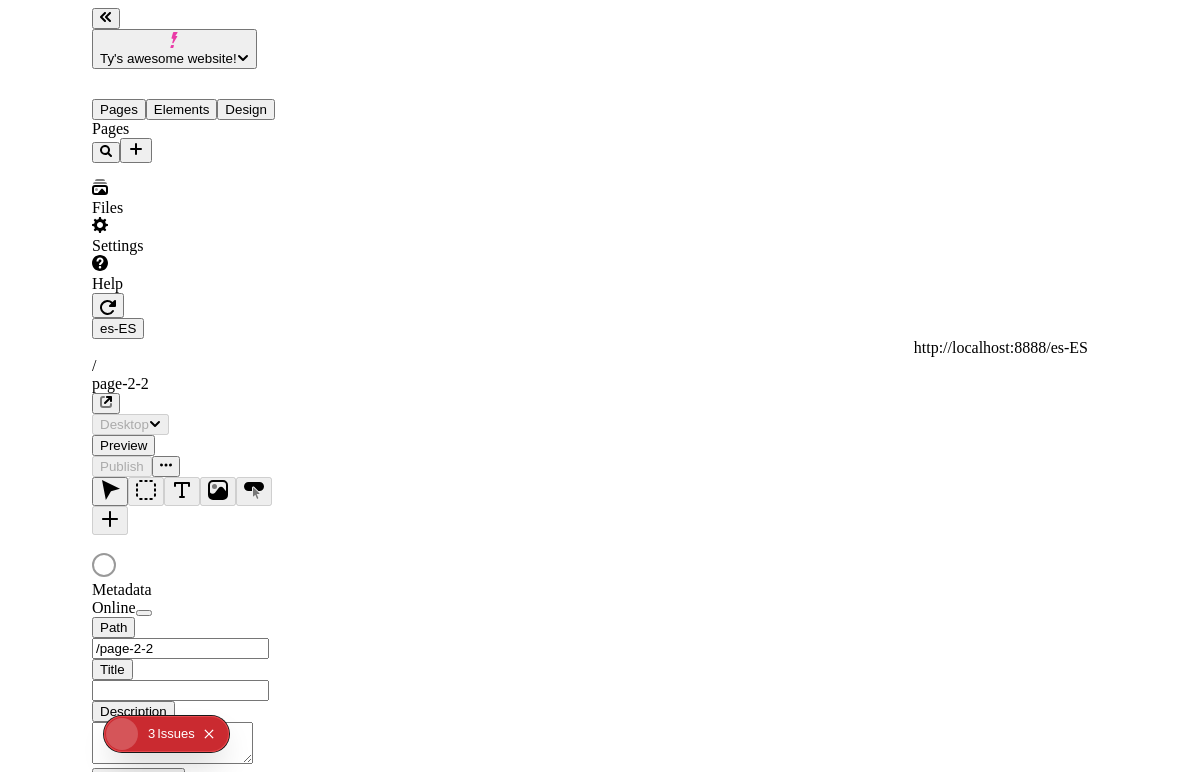 scroll, scrollTop: 0, scrollLeft: 0, axis: both 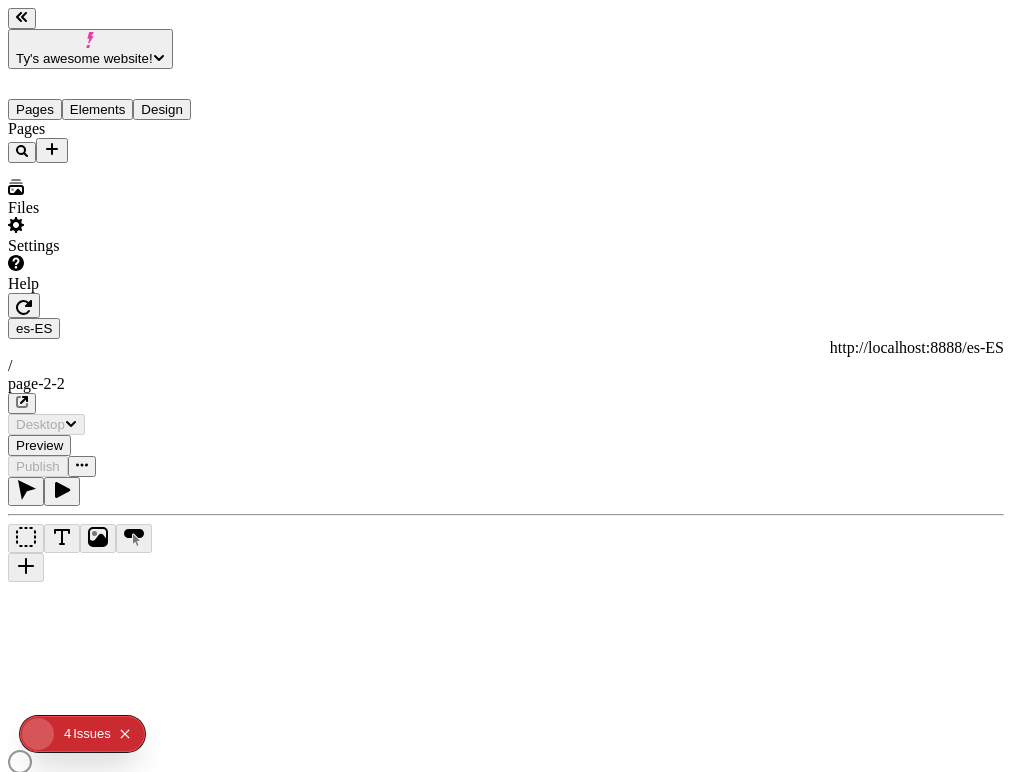 click on "Ty's awesome website! Pages Elements Design Pages Settings Help es-ES http://localhost:8888/es-ES / page-2-2 Desktop Preview Publish Metadata Online Path /page-2-2 Title Description Social Image Choose an image Choose Exclude from search engines Canonical URL Sitemap priority 0.75 Sitemap frequency Hourly Snippets" at bounding box center (506, 705) 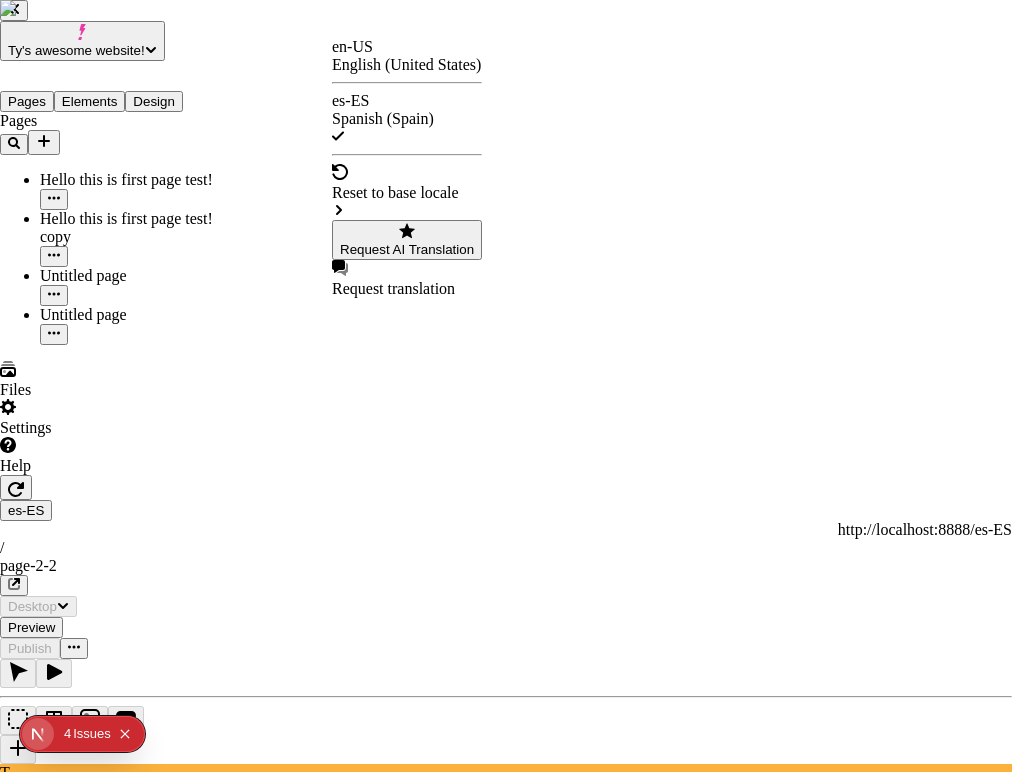 click on "Request AI Translation" at bounding box center (407, 249) 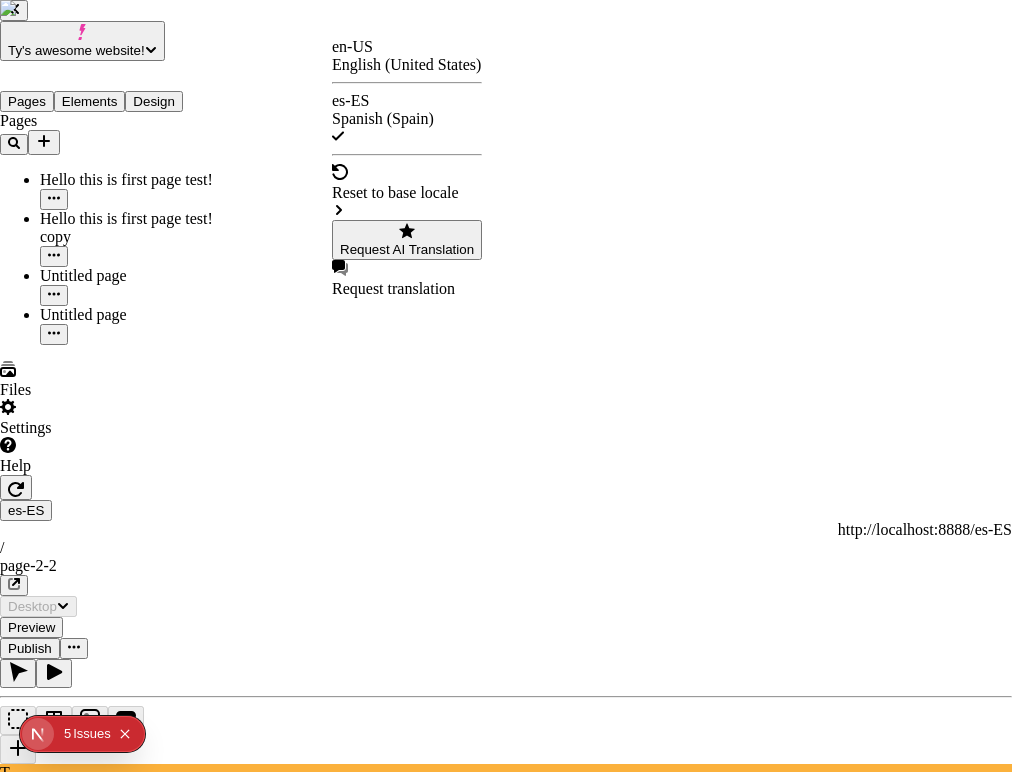 click on "Request AI Translation" at bounding box center [407, 249] 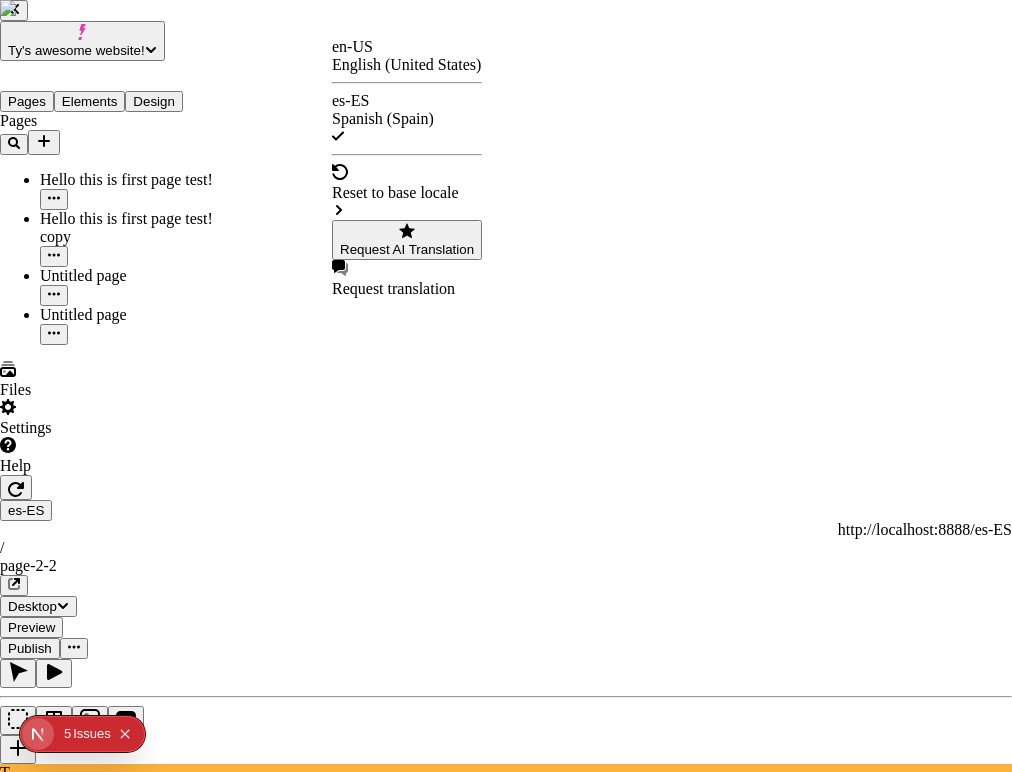 click on "Request AI Translation" at bounding box center [407, 249] 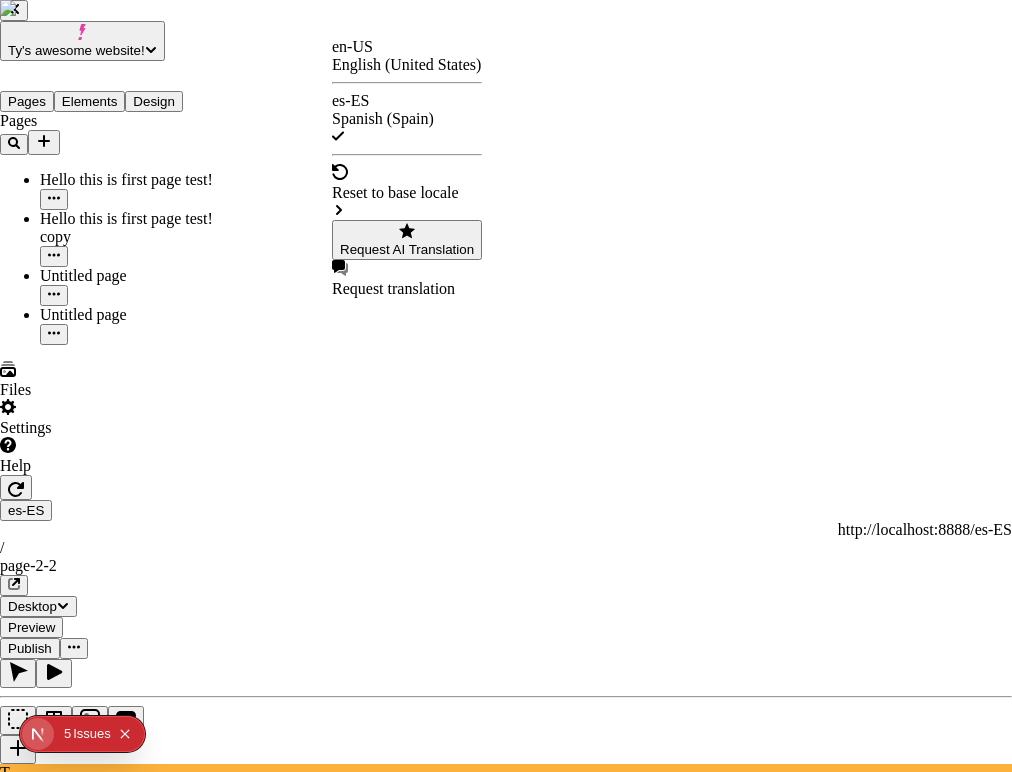 type 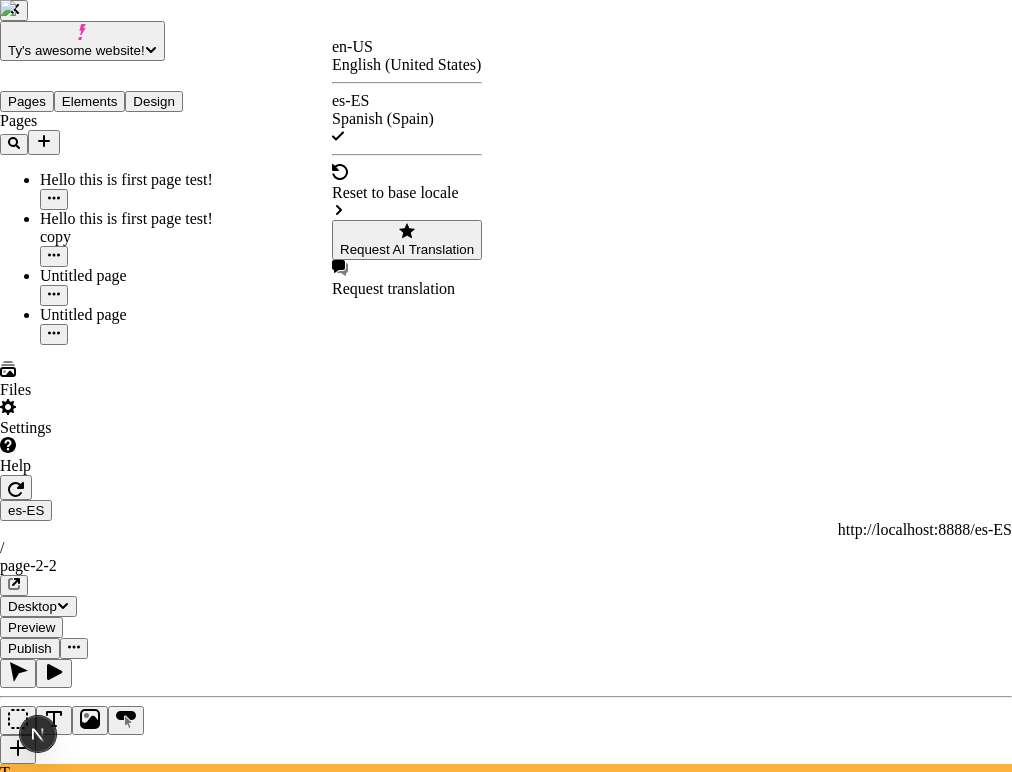 click on "Ty's awesome website! Pages Elements Design Pages Hello this is first page test! Hello this is first page test! copy Untitled page Untitled page Files Settings Help es-ES http://localhost:8888/es-ES / page-2-2 Desktop Preview Publish T Metadata Online Path /page-2-2 Title Description Social Image Choose an image Choose Exclude from search engines Canonical URL Sitemap priority 0.75 Sitemap frequency Hourly Snippets en-US English (United States) es-ES Spanish (Spain) Reset to base locale Request AI Translation Request translation" at bounding box center [506, 1286] 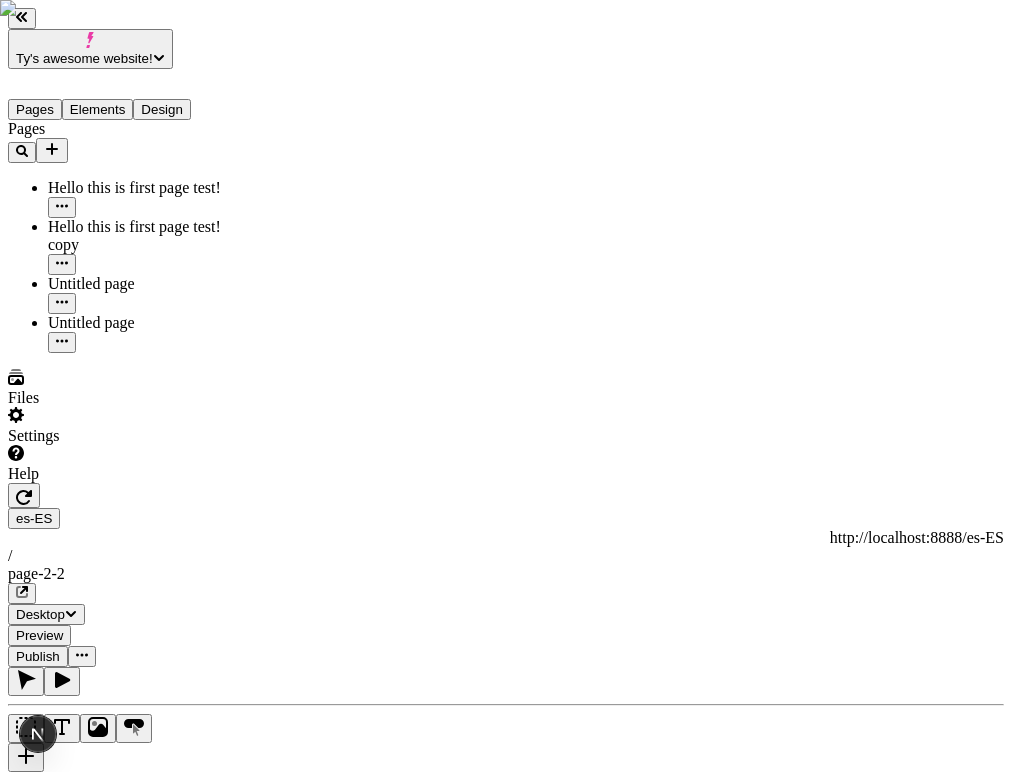 click 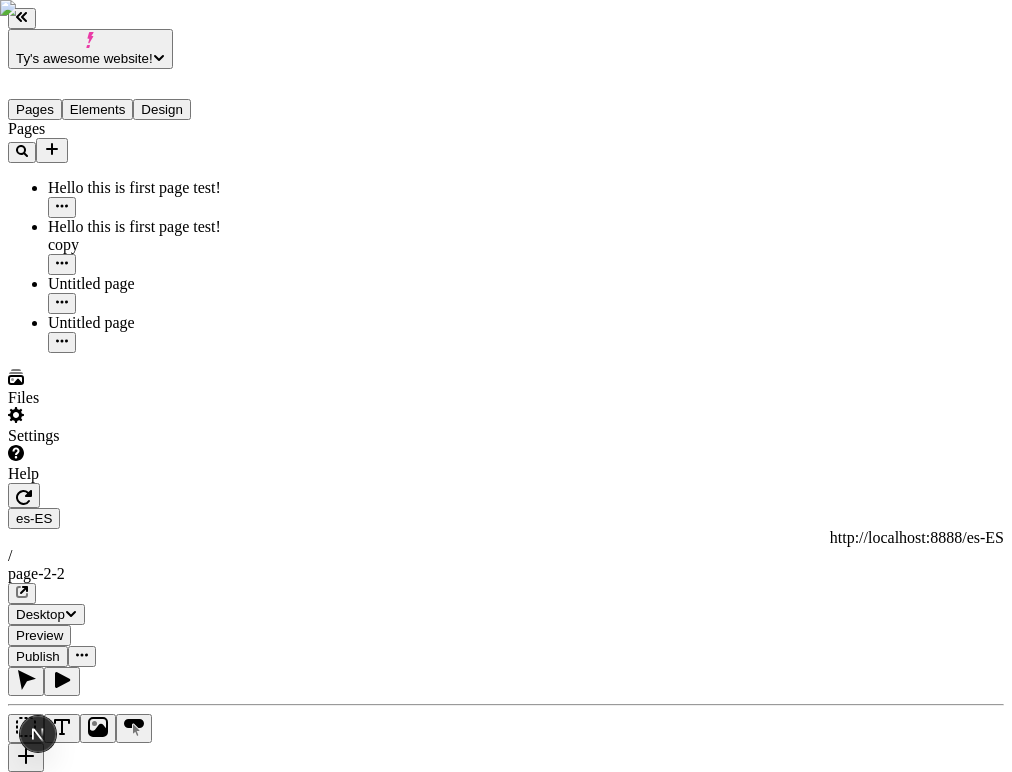 click on "Ty's awesome website! Pages Elements Design Pages Hello this is first page test! Hello this is first page test! copy Untitled page Untitled page Files Settings Help es-ES http://localhost:8888/es-ES / page-2-2 Desktop Preview Publish T Metadata Online Path /page-2-2 Title Description Social Image Choose an image Choose Exclude from search engines Canonical URL Sitemap priority 0.75 Sitemap frequency Hourly Snippets" at bounding box center (506, 1290) 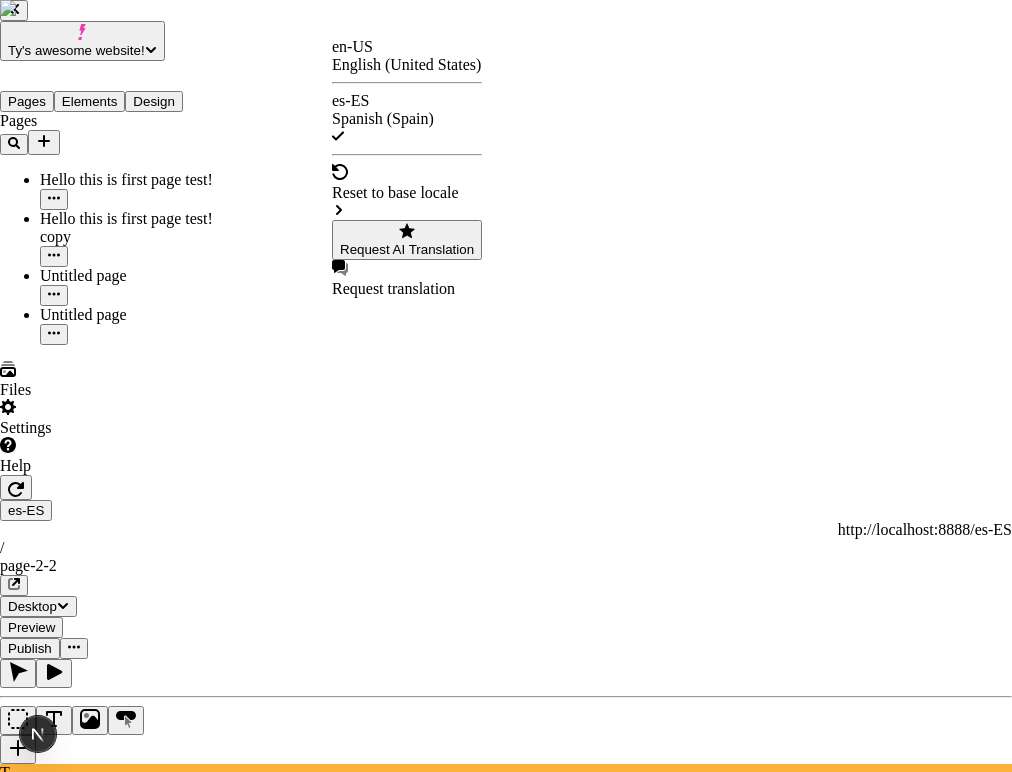 click on "Request AI Translation" at bounding box center [407, 249] 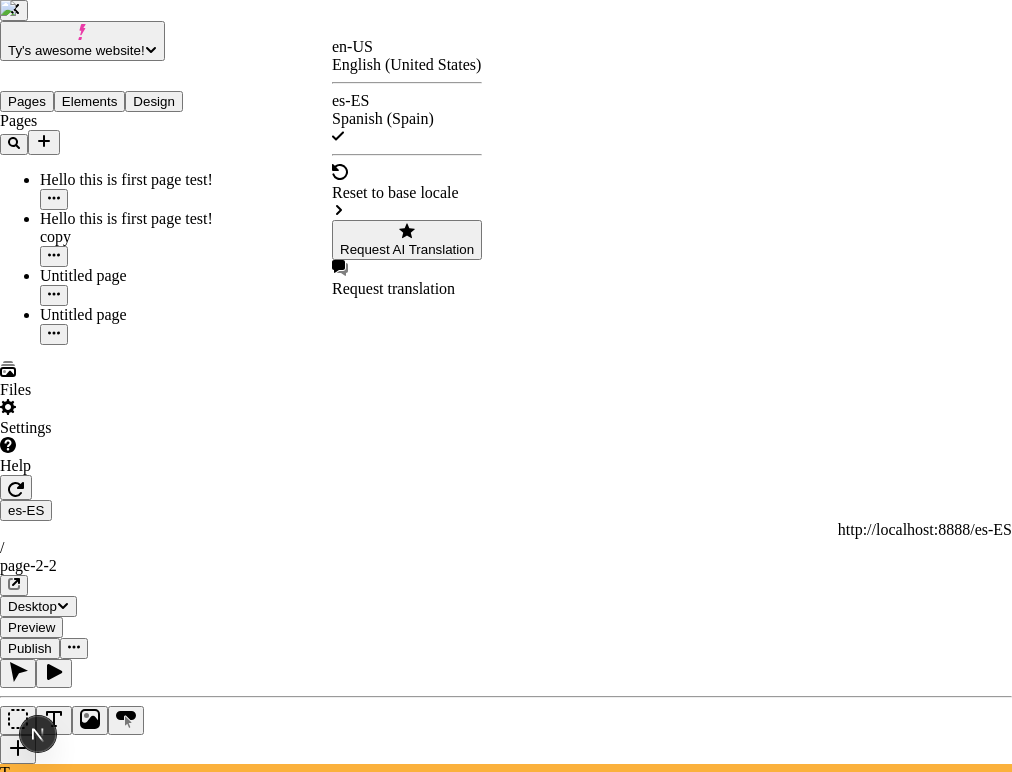 click 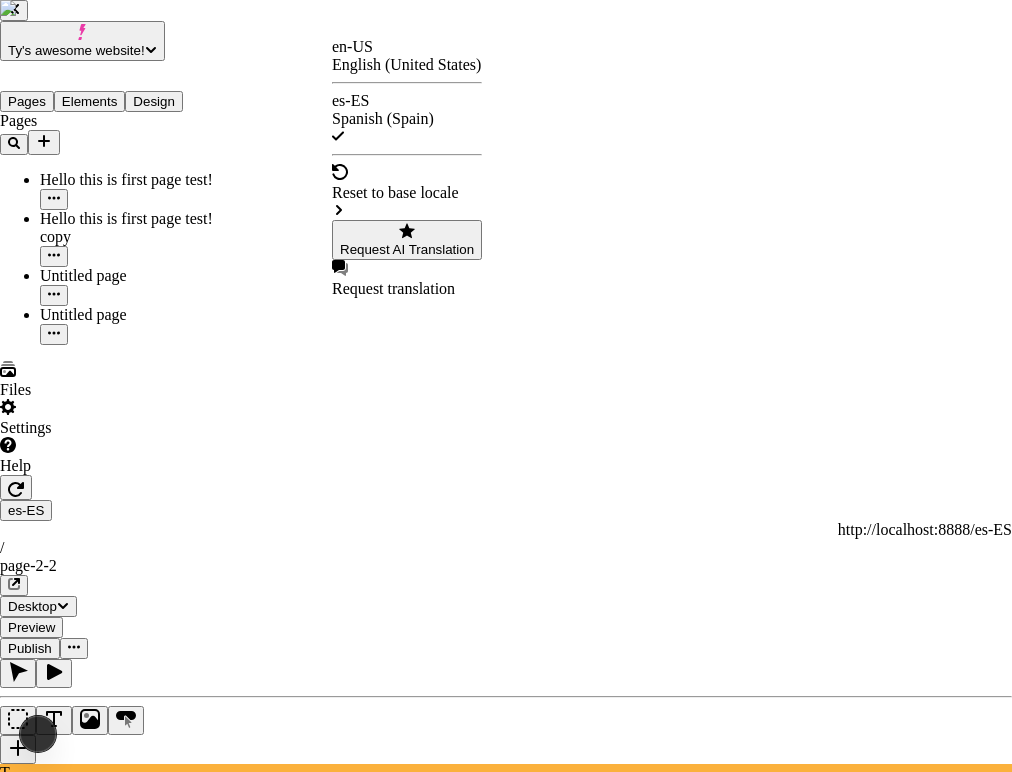 click on "Request AI Translation" at bounding box center (407, 249) 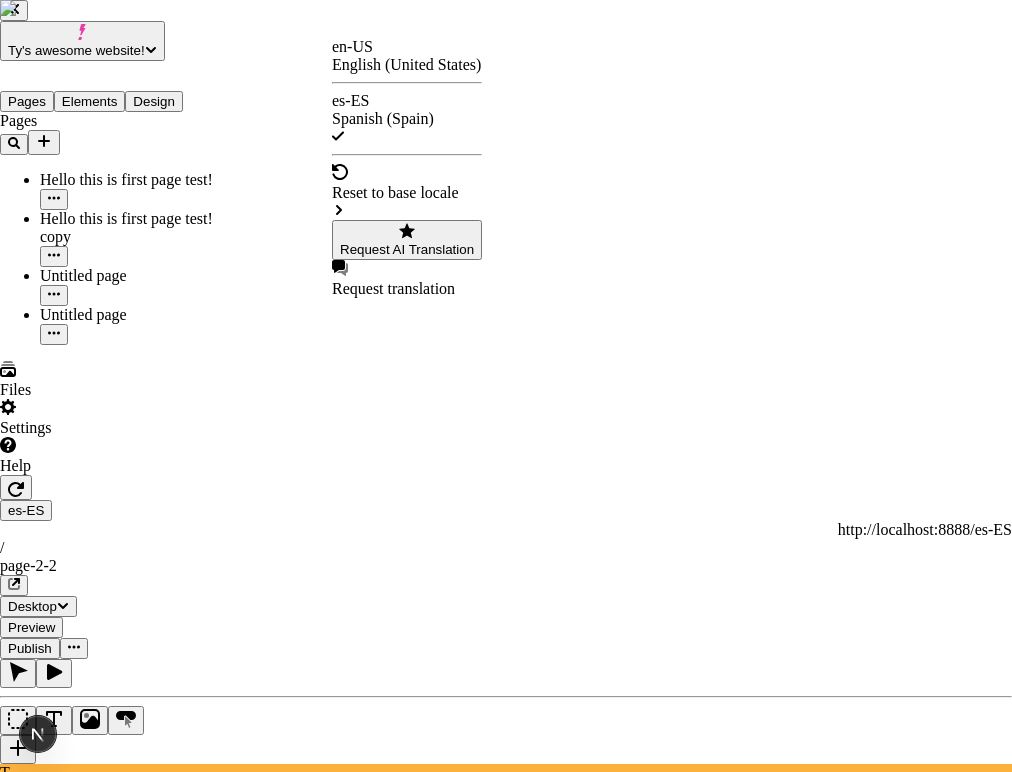 click at bounding box center [10, 2661] 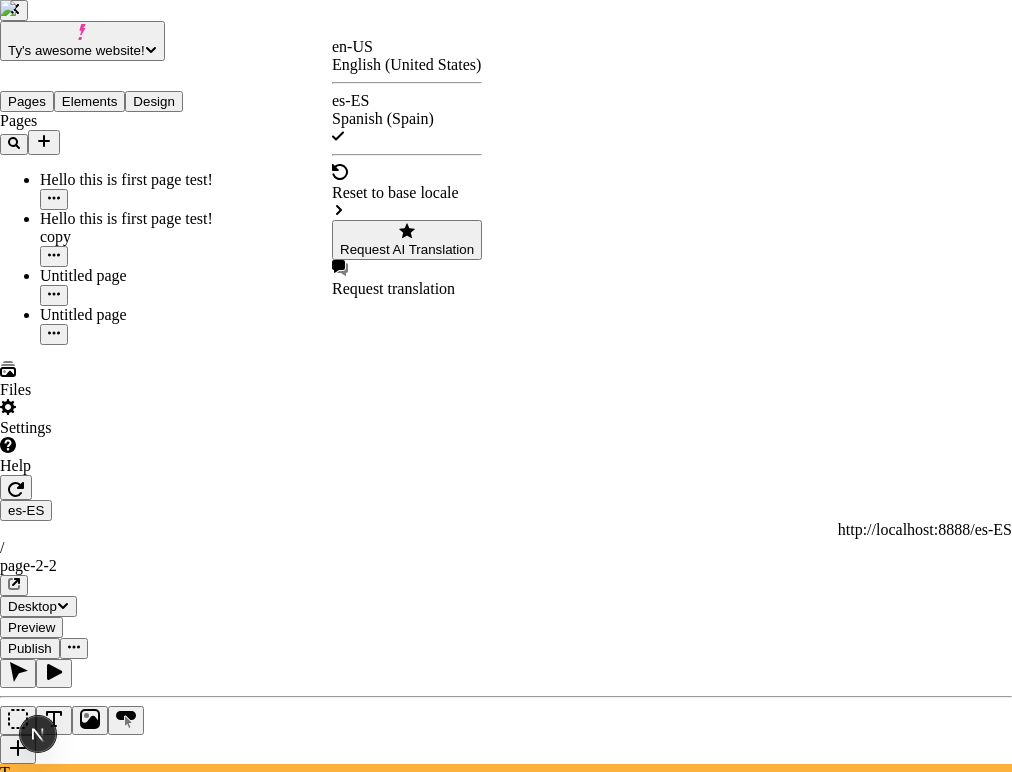 click on "Apply Translation ( 1  selected)" at bounding box center (152, 2862) 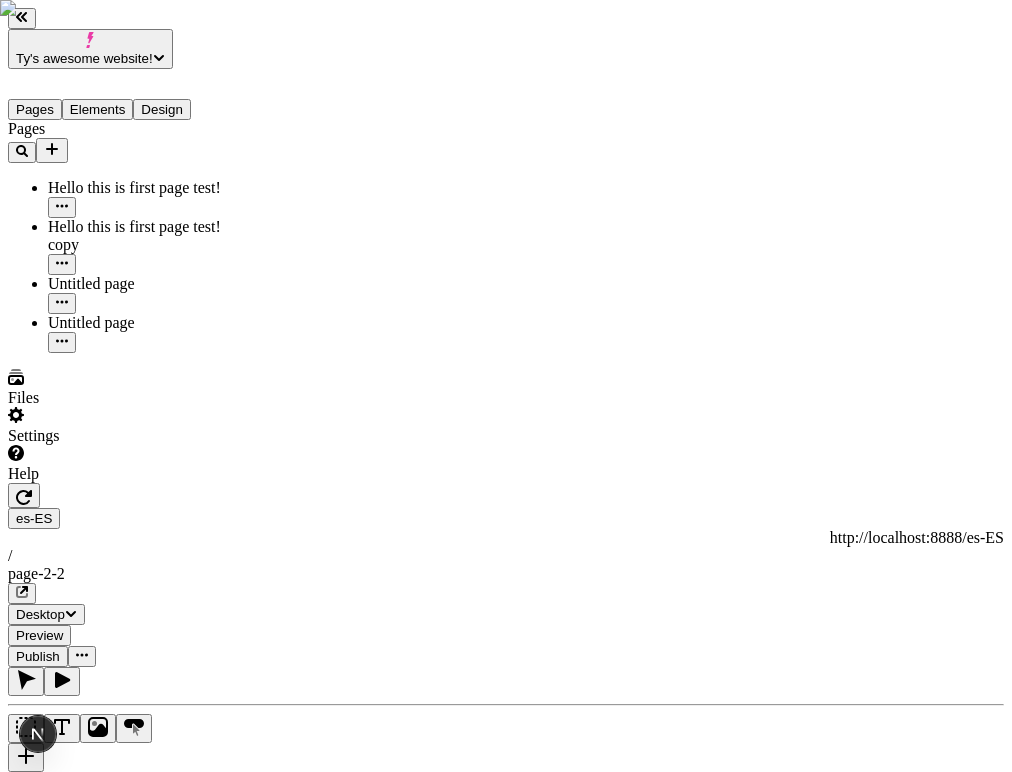 click 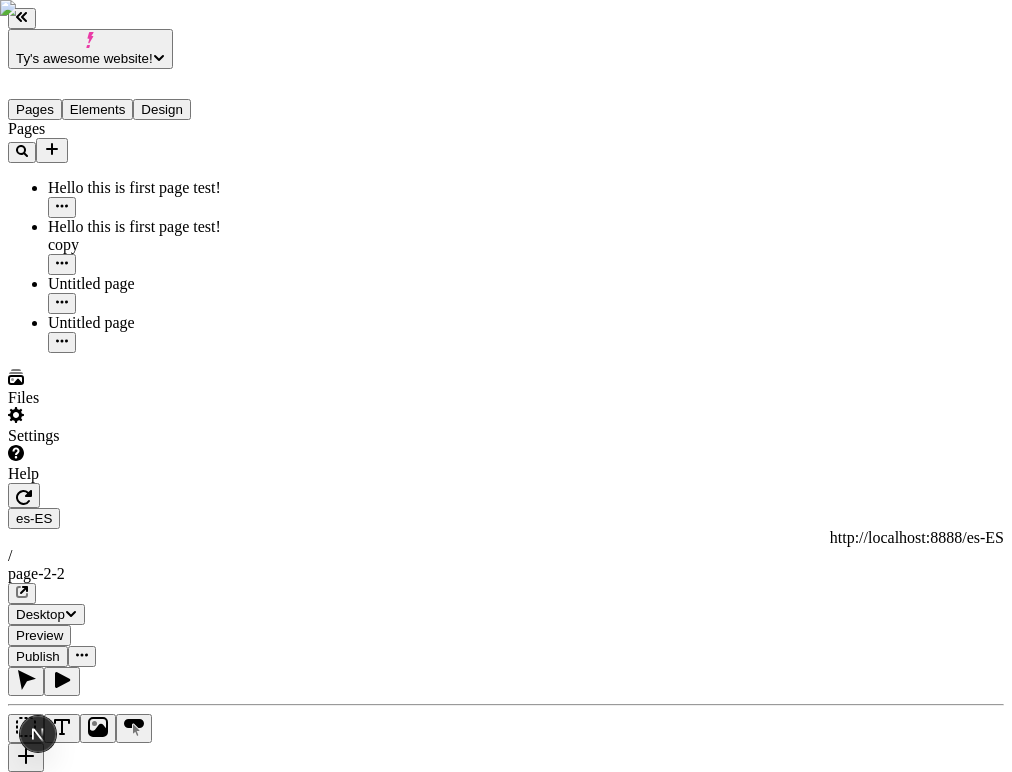 click at bounding box center (24, 495) 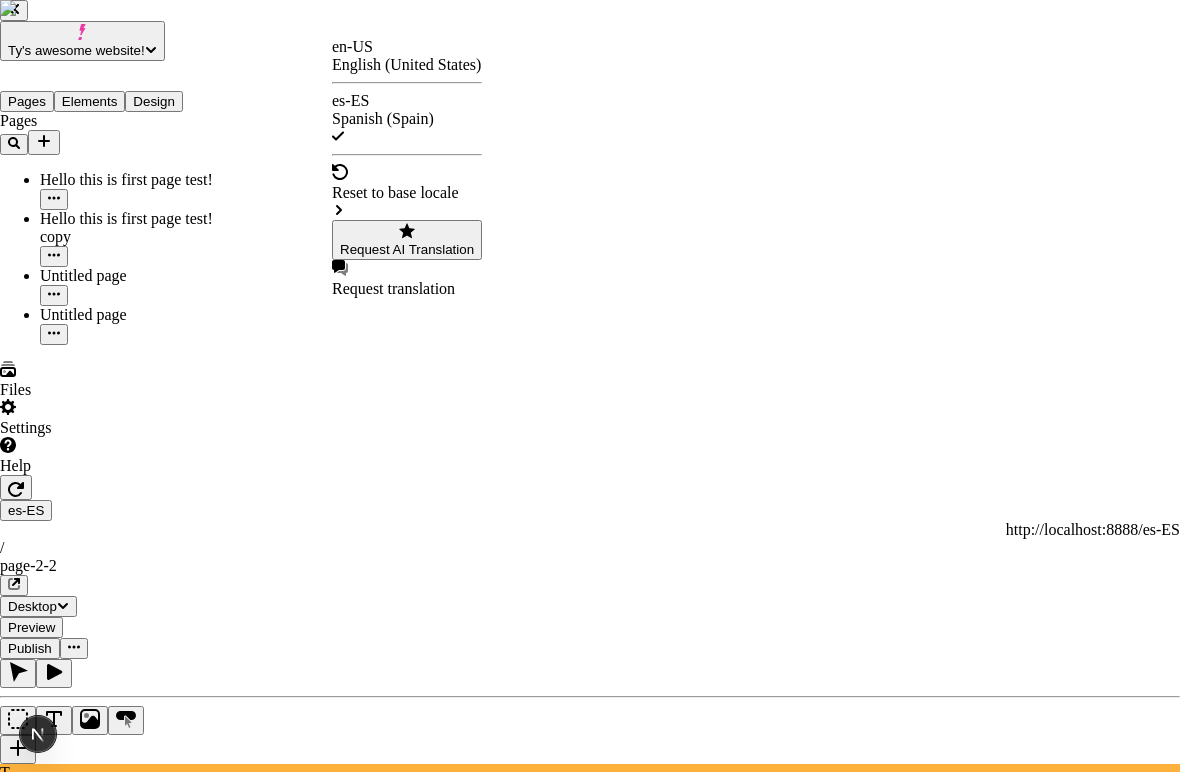 click on "Ty's awesome website! Pages Elements Design Pages Hello this is first page test! Hello this is first page test! copy Untitled page Untitled page Files Settings Help es-ES http://localhost:8888/es-ES / page-2-2 Desktop Preview Publish T Metadata Online Path /page-2-2 Title Description Social Image Choose an image Choose Exclude from search engines Canonical URL Sitemap priority 0.75 Sitemap frequency Hourly Snippets en-US English (United States) es-ES Spanish (Spain) Reset to base locale Request AI Translation Request translation" at bounding box center (590, 1318) 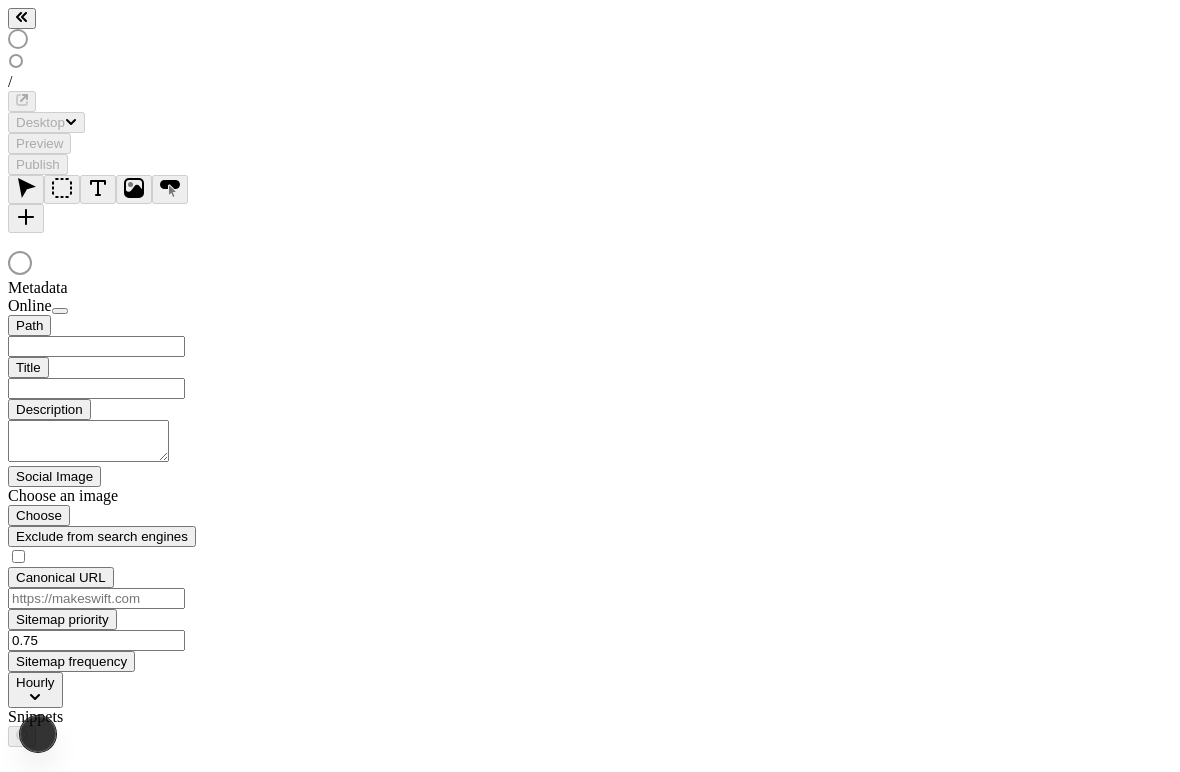 scroll, scrollTop: 0, scrollLeft: 0, axis: both 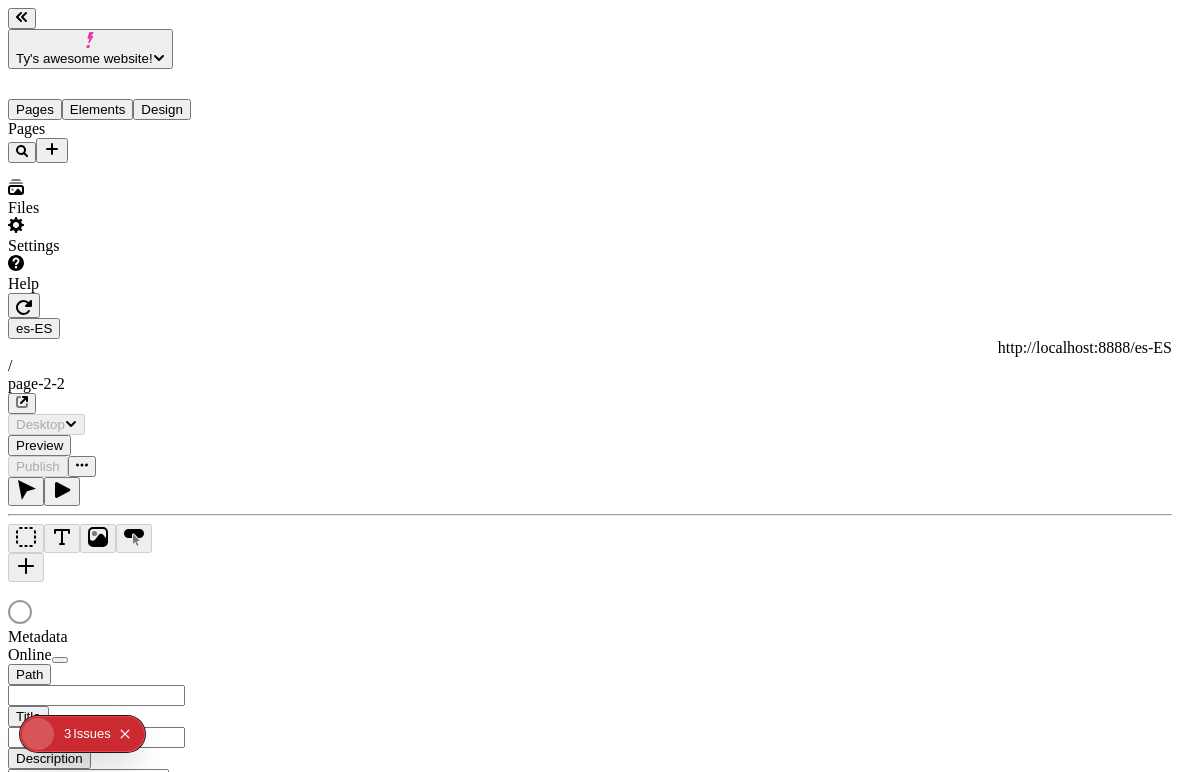 click 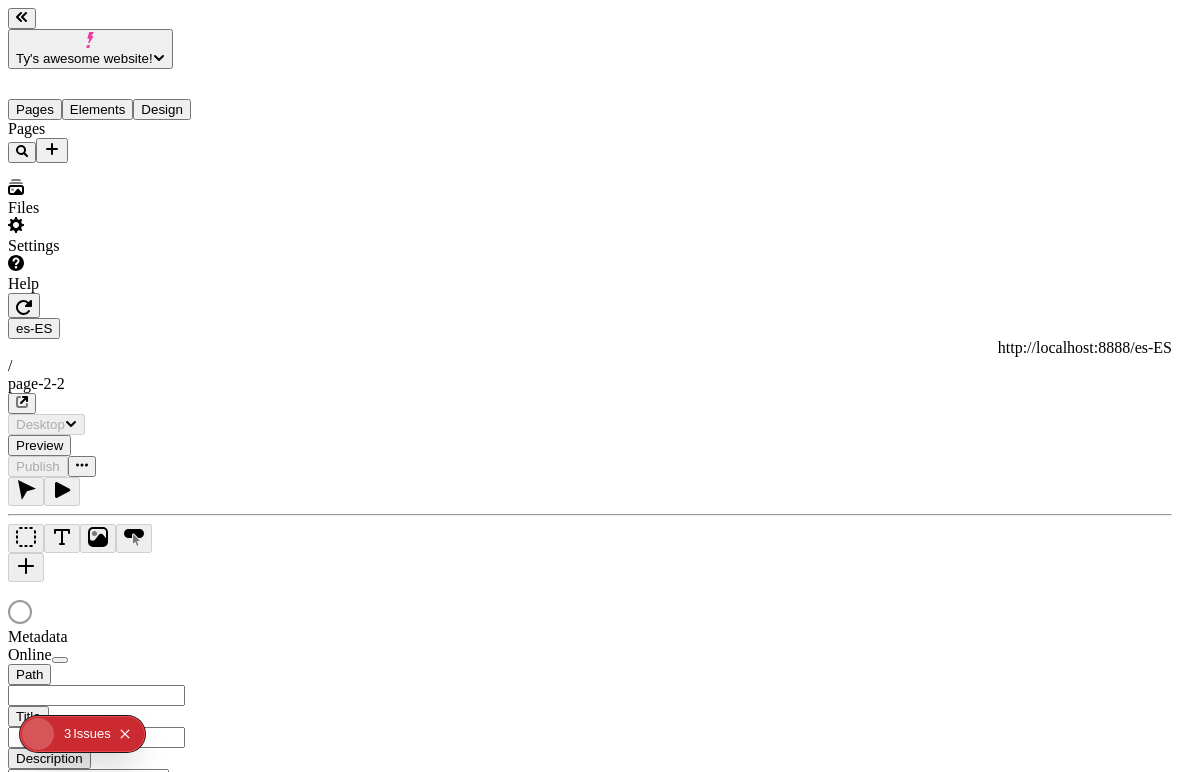 type on "/page-2-2" 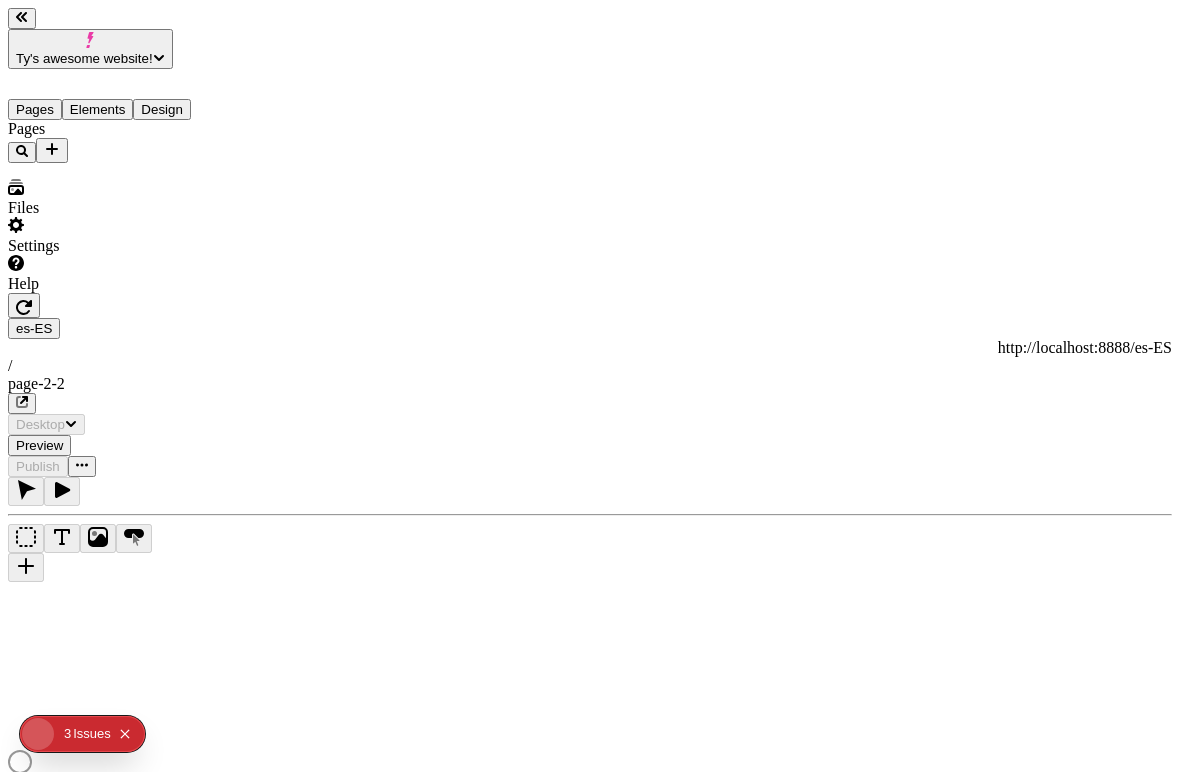 click on "Ty's awesome website! Pages Elements Design Pages Files Settings Help es-ES http://localhost:8888/es-ES / page-2-2 Desktop Preview Publish Metadata Online Path /page-2-2 Title Description Social Image Choose an image Choose Exclude from search engines Canonical URL Sitemap priority 0.75 Sitemap frequency Hourly Snippets" at bounding box center (590, 714) 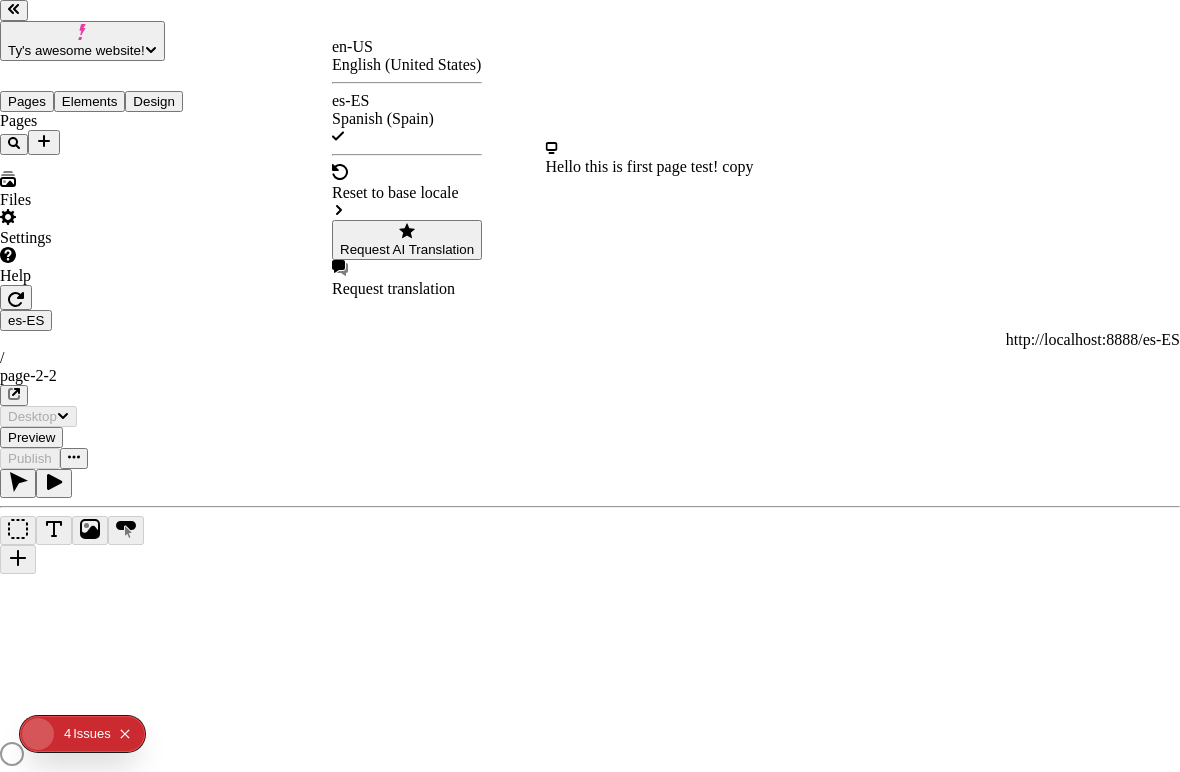 scroll, scrollTop: 0, scrollLeft: 0, axis: both 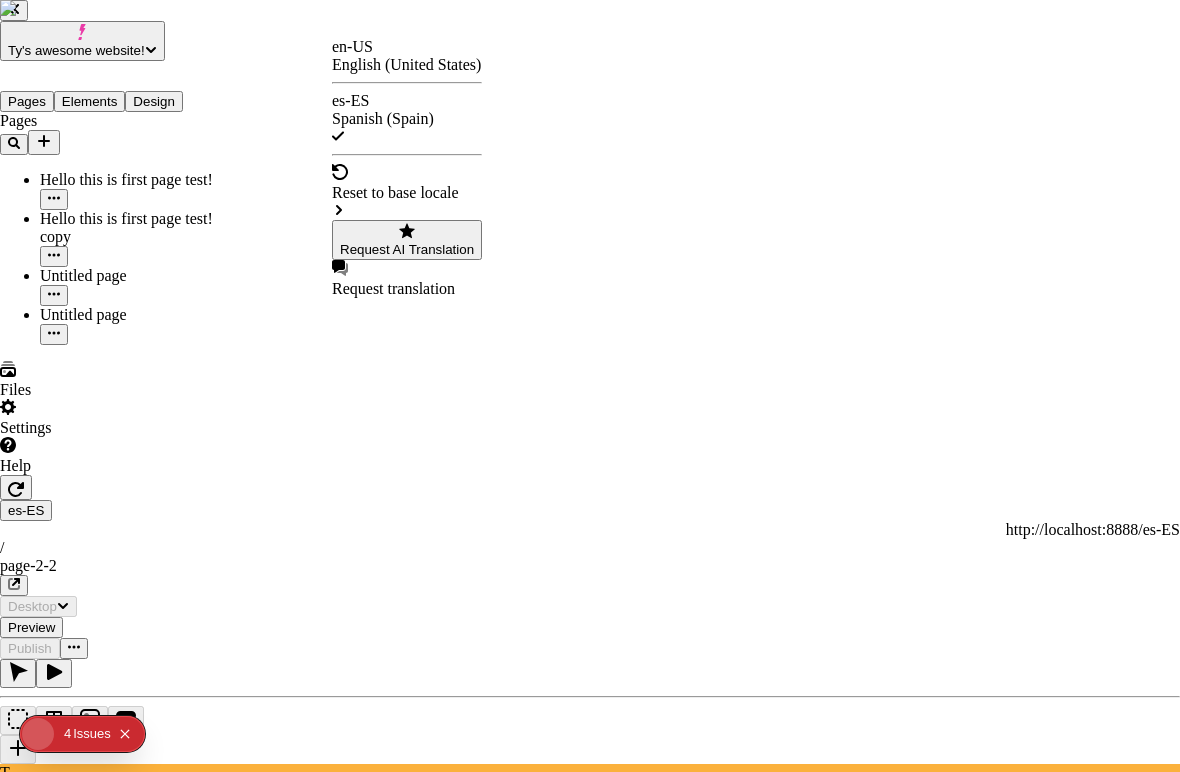 click on "Request AI Translation" at bounding box center (407, 249) 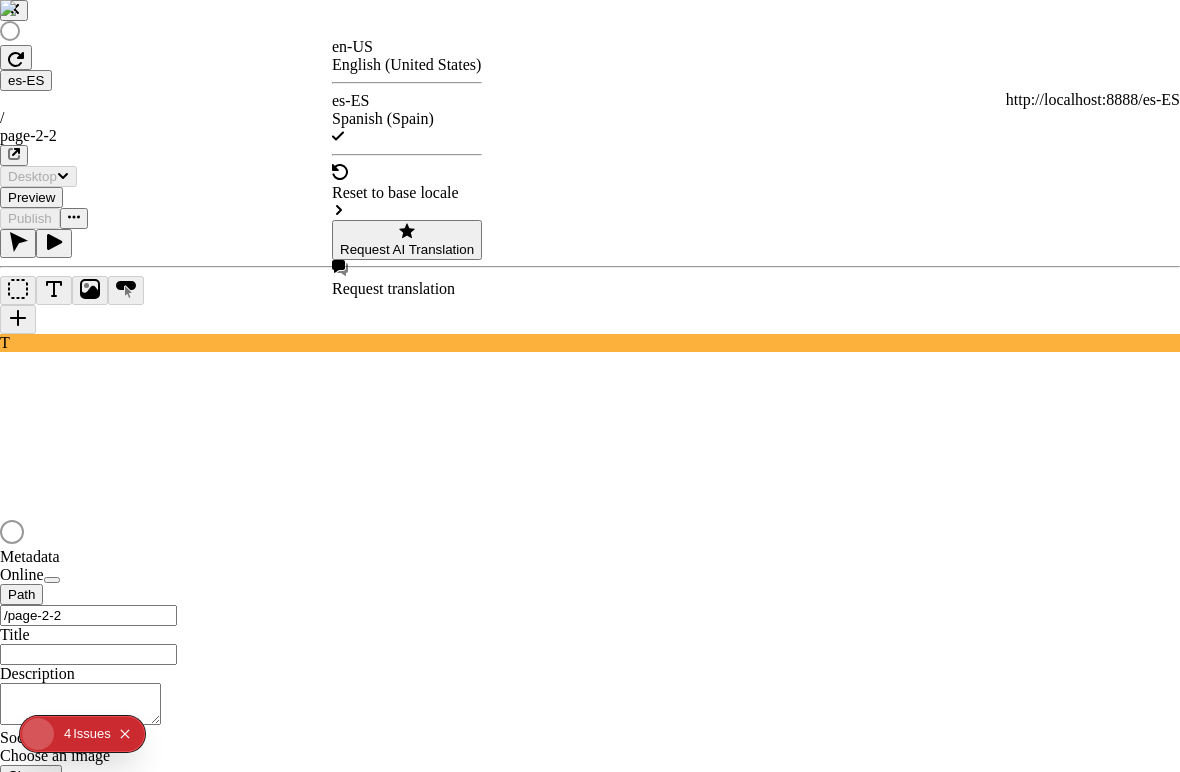 type 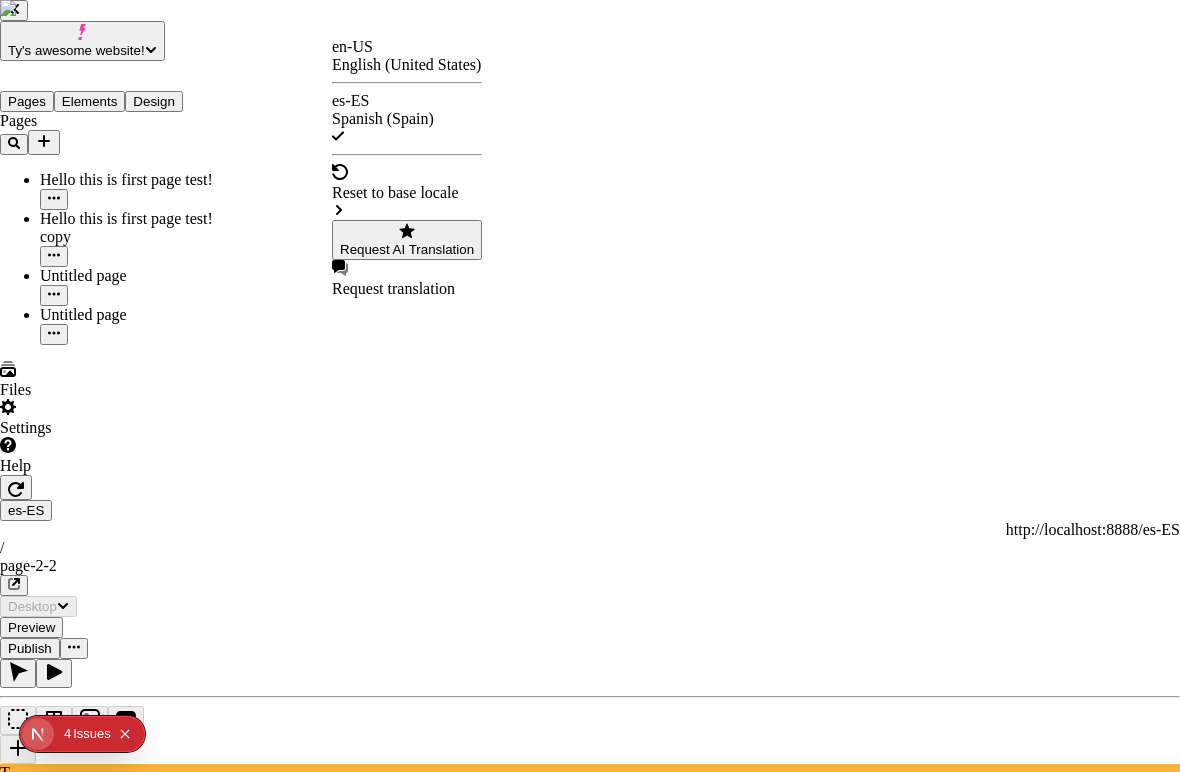 scroll, scrollTop: 0, scrollLeft: 0, axis: both 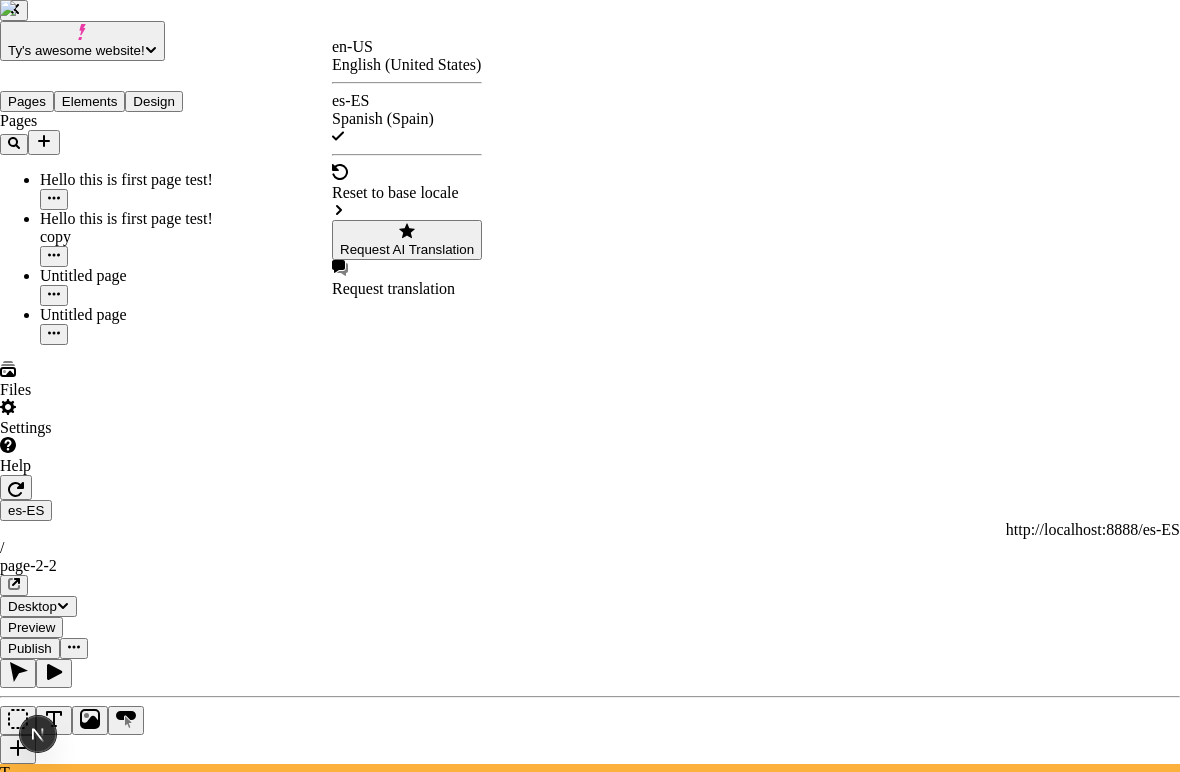click on "Translate with AI ¡Vaya! ¿Esto se convertirá en español? Ojalá. # 0 editable still! # 1 youtube! # 2 ¡Esta es una pequeña descripción dentro de una tarjeta de producto ficticia que se traduciría si yo fuera un usuario real! # 3 I am sorry AI, I believe in you and I hope you work for this demo! # 4 Translate me please! # 5 Cancel Translate" at bounding box center [590, 2579] 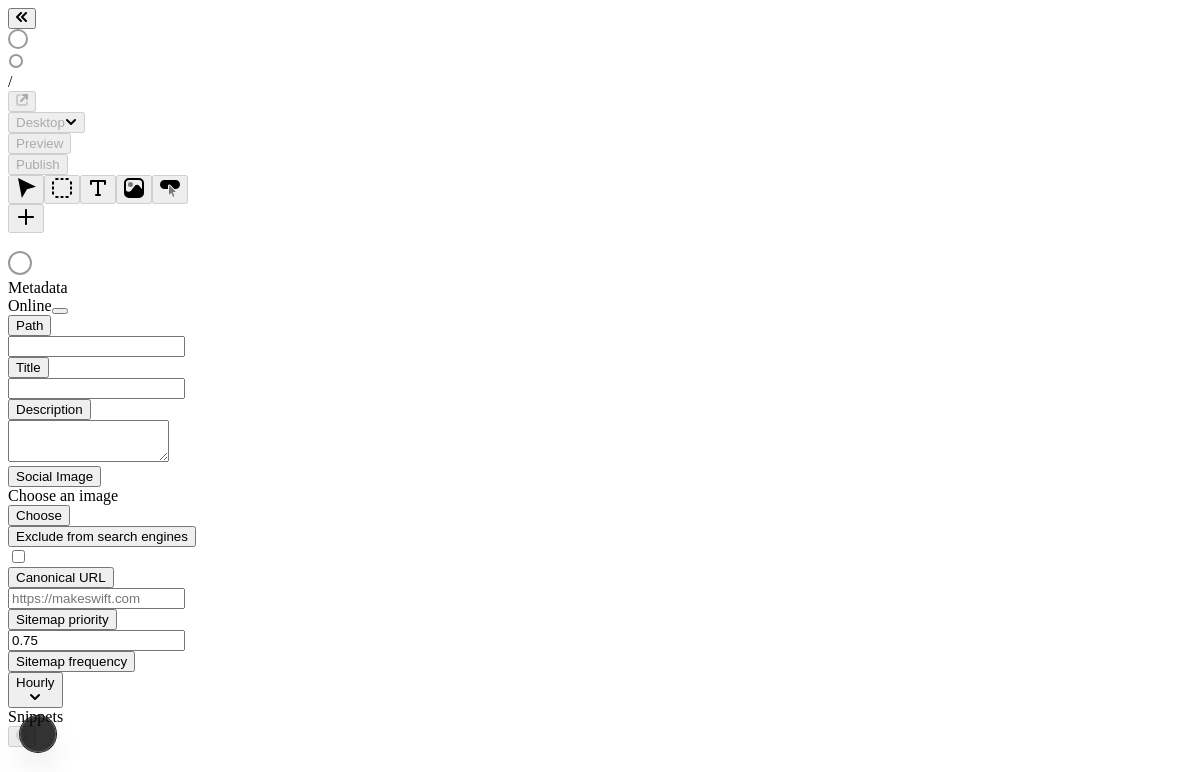 scroll, scrollTop: 0, scrollLeft: 0, axis: both 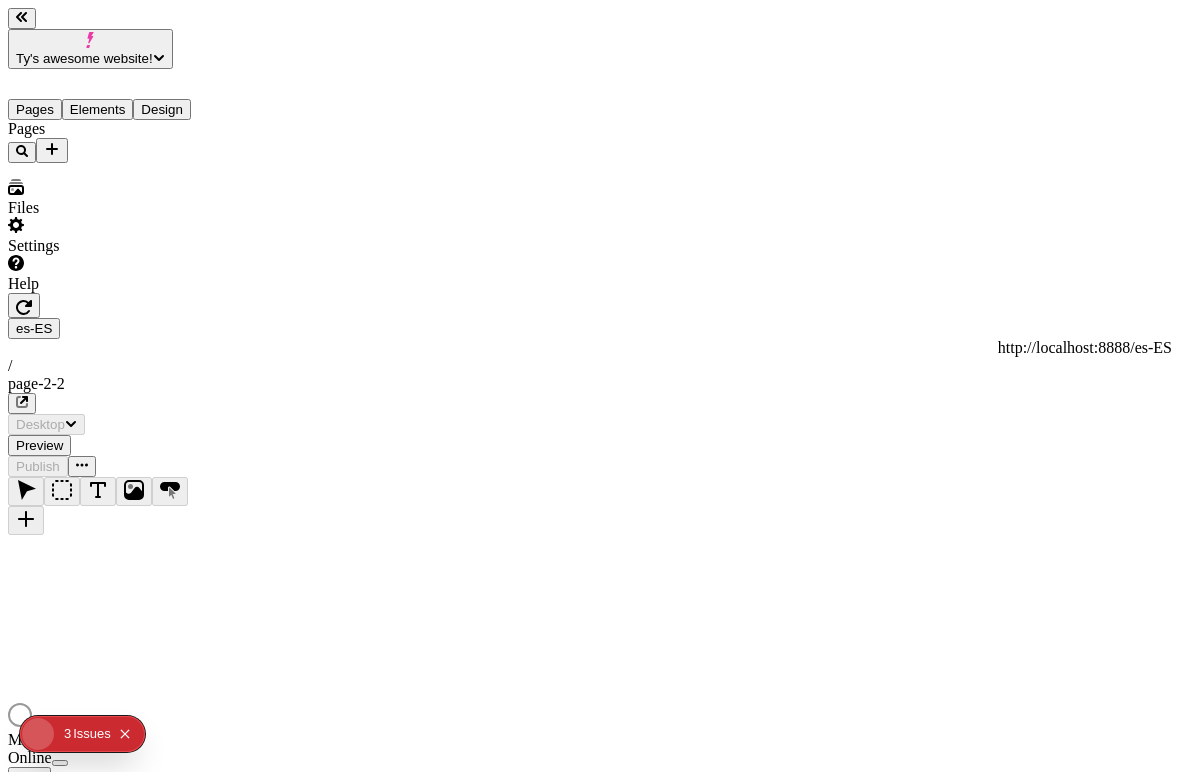 type on "/page-2-2" 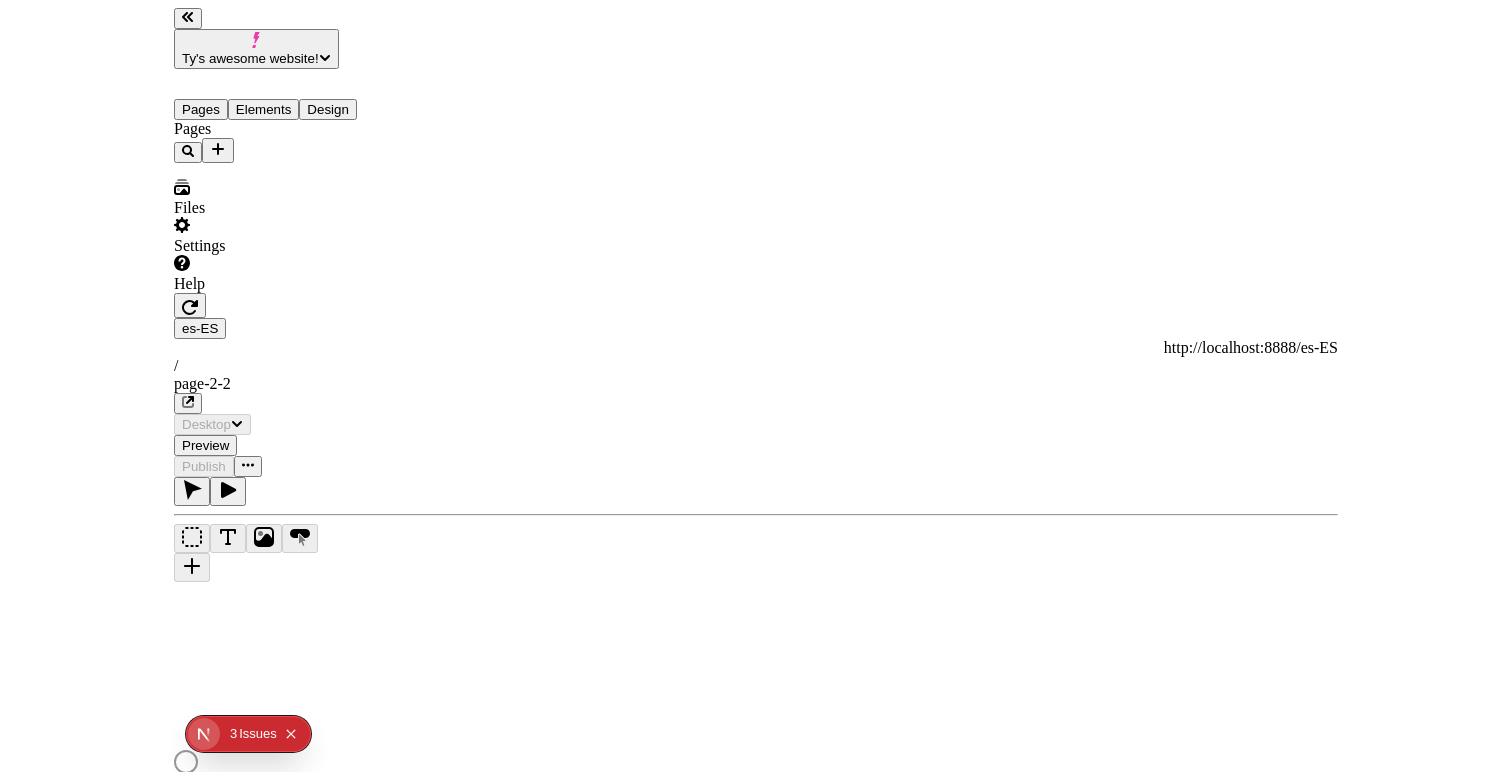 scroll, scrollTop: 0, scrollLeft: 0, axis: both 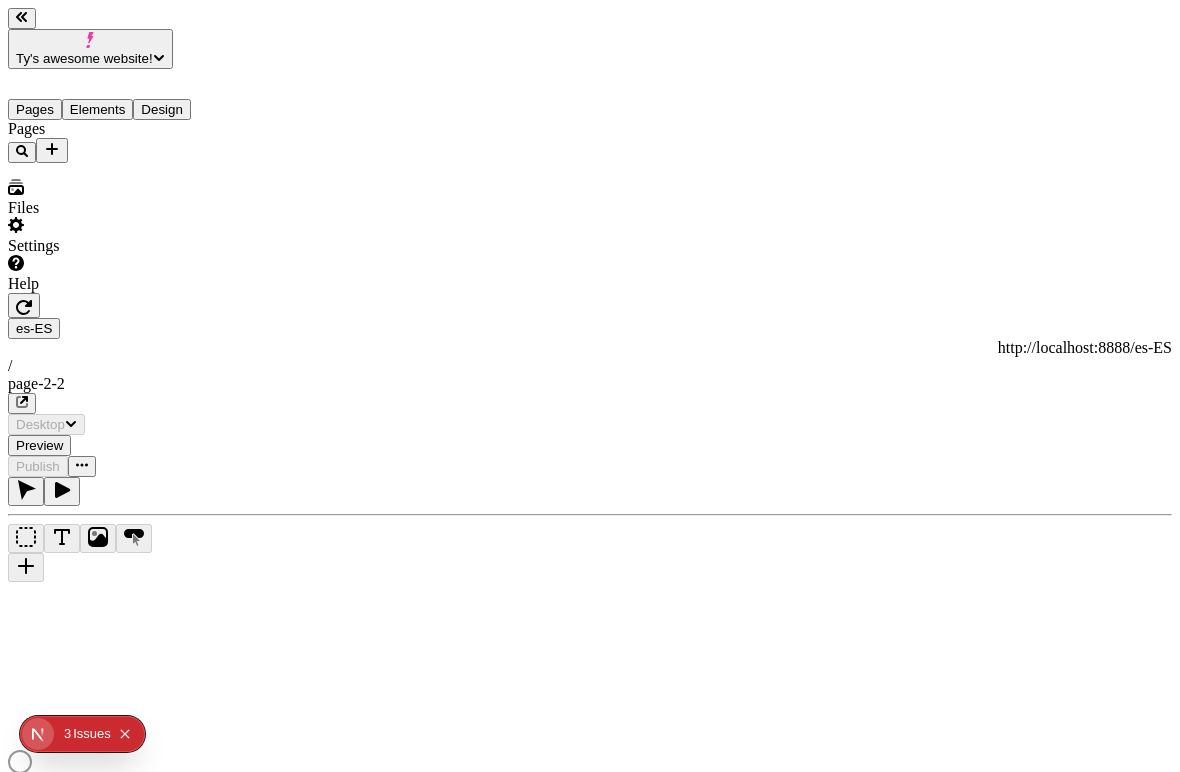 click on "Ty's awesome website! Pages Elements Design Pages Files Settings Help es-ES http://localhost:8888/es-ES / page-2-2 Desktop Preview Publish Metadata Online Path /page-2-2 Title Description Social Image Choose an image Choose Exclude from search engines Canonical URL Sitemap priority 0.75 Sitemap frequency Hourly Snippets" at bounding box center [590, 703] 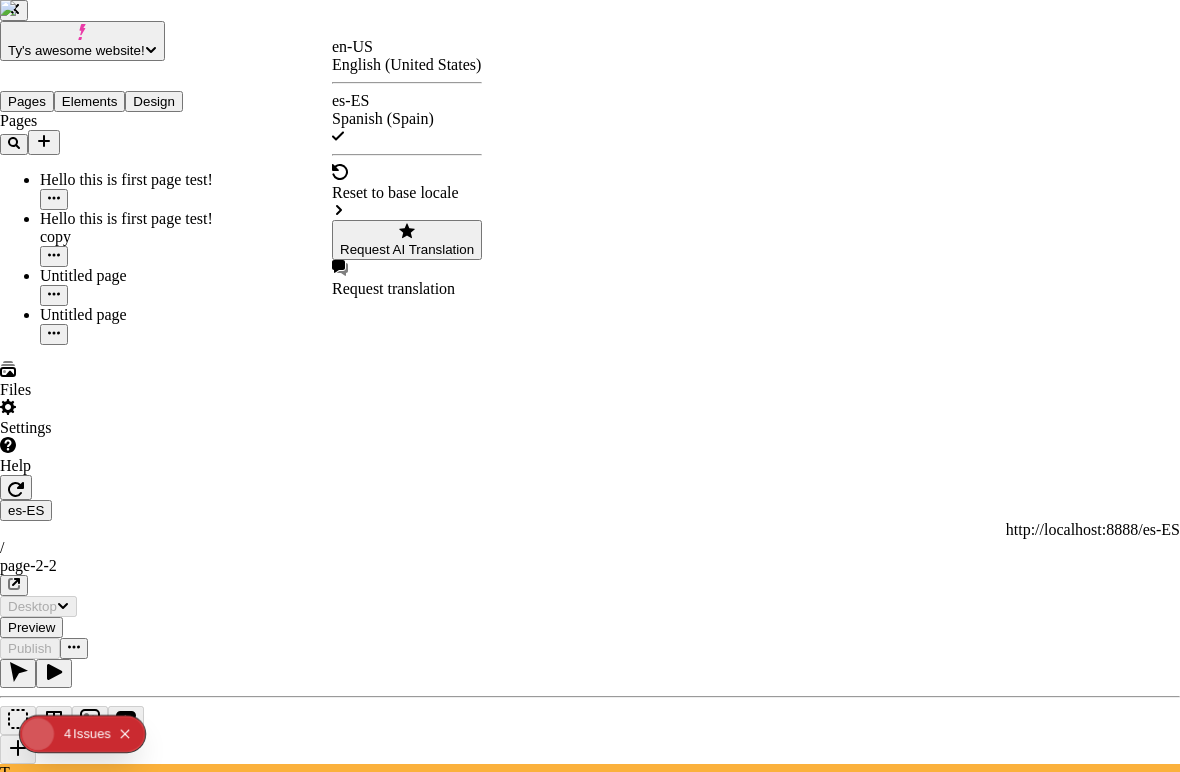 click on "Request AI Translation" at bounding box center [407, 249] 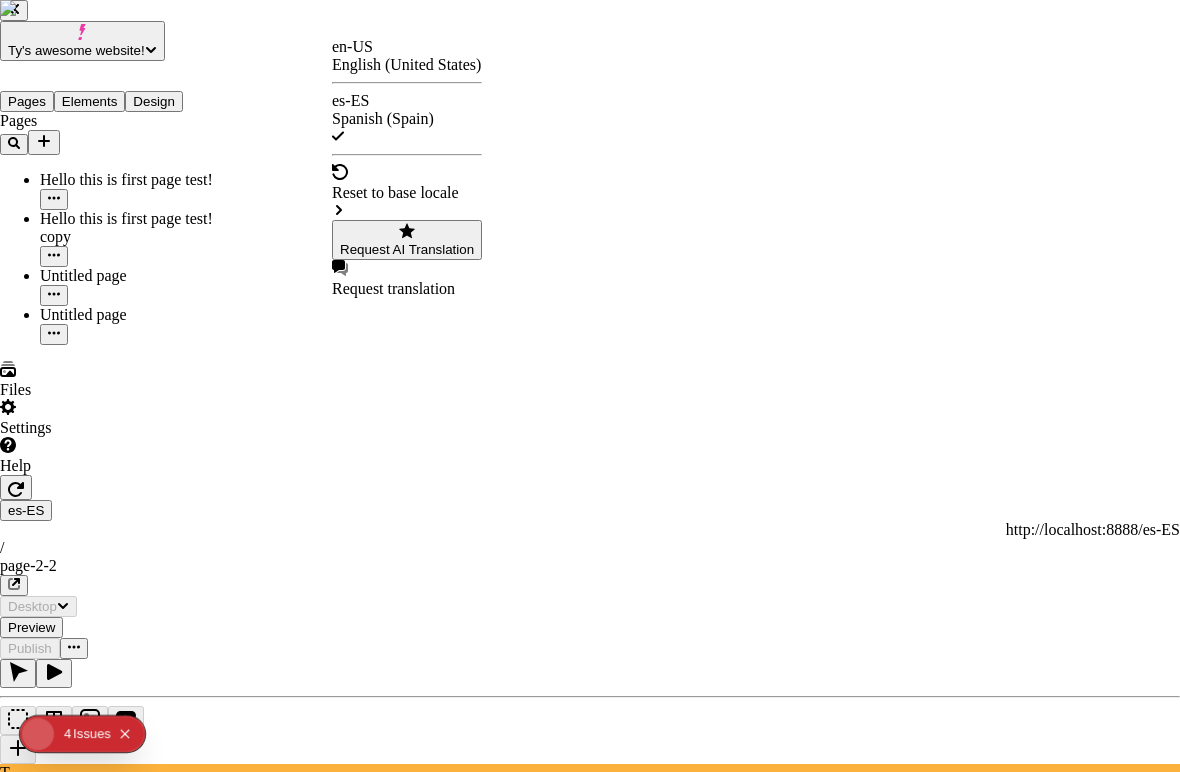 type 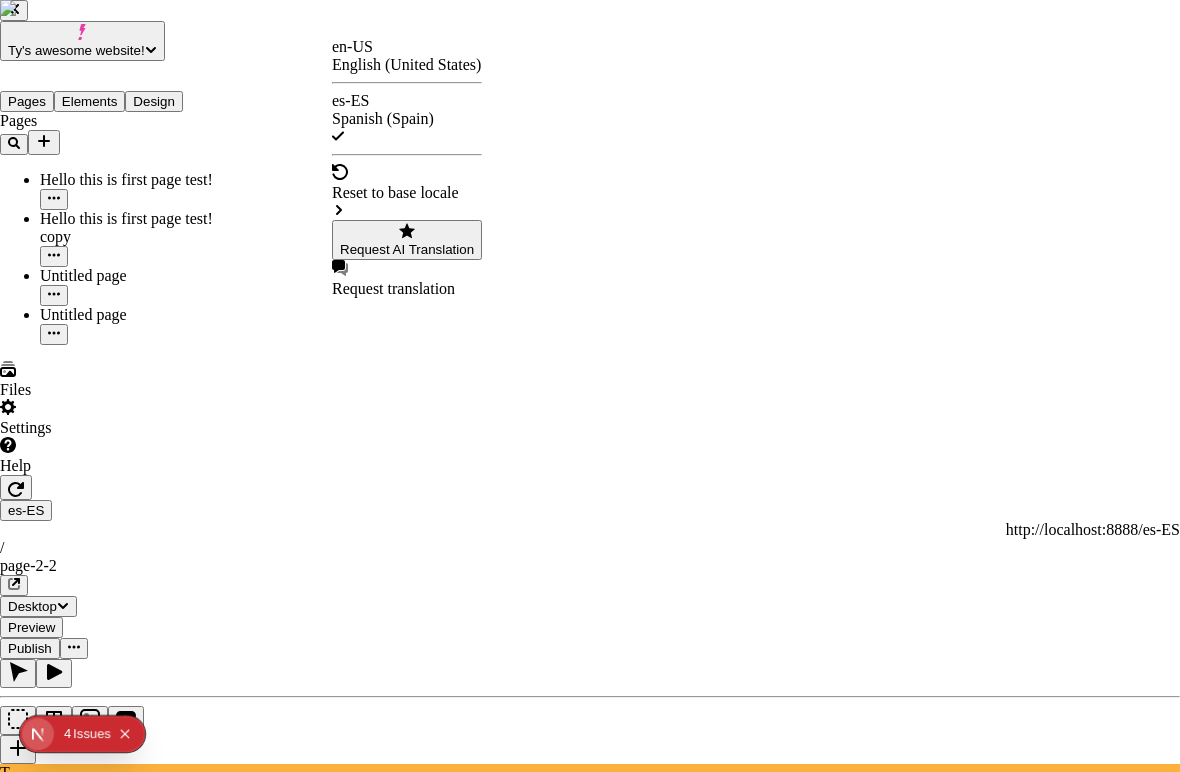 click on "Translate with AI ¡Vaya! ¿Esto se convertirá en español? Ojalá. # 0 editable still! # 1 youtube! # 2 ¡Esta es una pequeña descripción dentro de una tarjeta de producto ficticia que se traduciría si yo fuera un usuario real! # 3 I am sorry AI, I believe in you and I hope you work for this demo! # 4 Translate me please! # 5 Cancel Translate" at bounding box center (590, 2753) 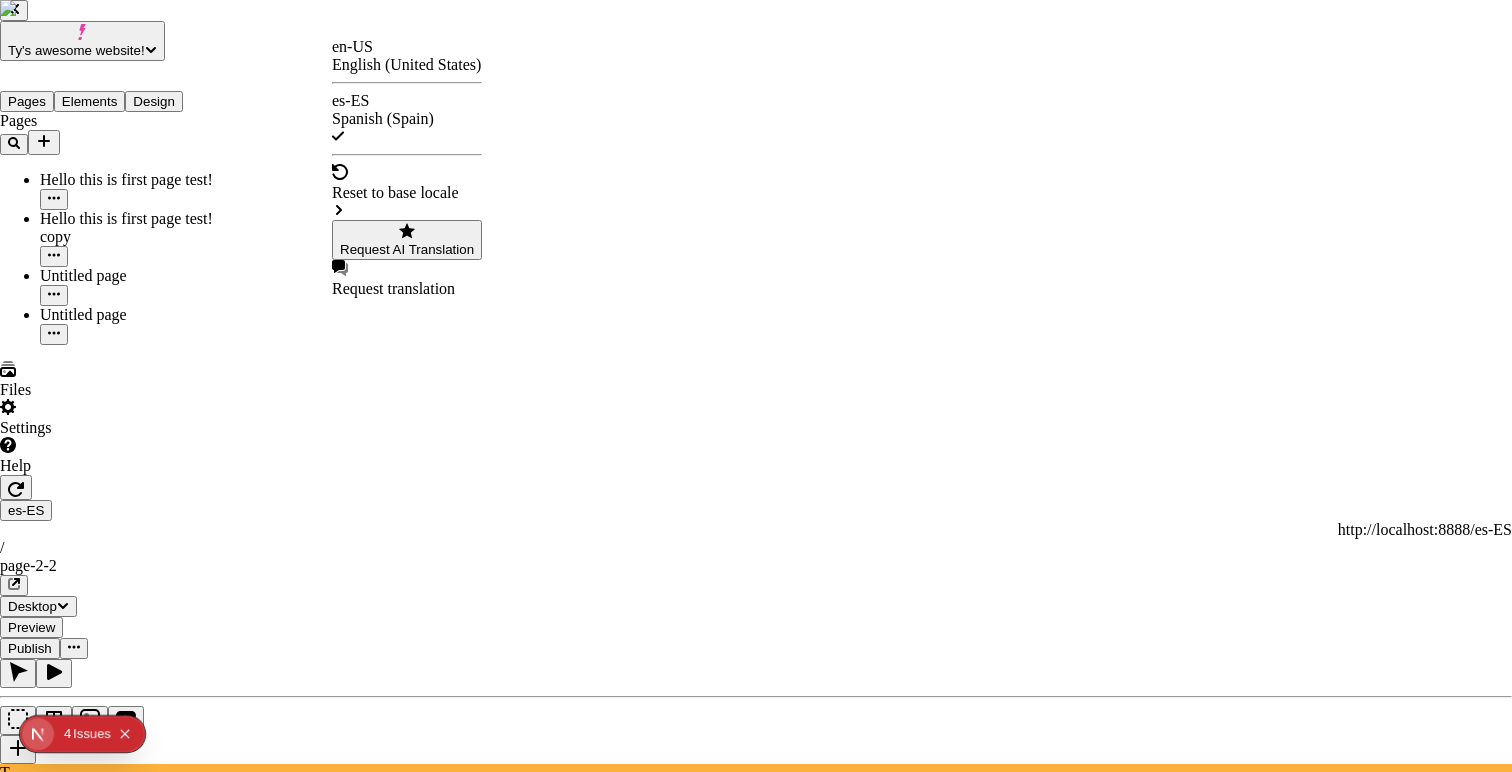 click on "Translate with AI ¡Vaya! ¿Esto se convertirá en español? Ojalá. # 0 editable still! # 1 youtube! # 2 ¡Esta es una pequeña descripción dentro de una tarjeta de producto ficticia que se traduciría si yo fuera un usuario real! # 3 I am sorry AI, I believe in you and I hope you work for this demo! # 4 Translate me please! # 5 Cancel Translate" at bounding box center (756, 2753) 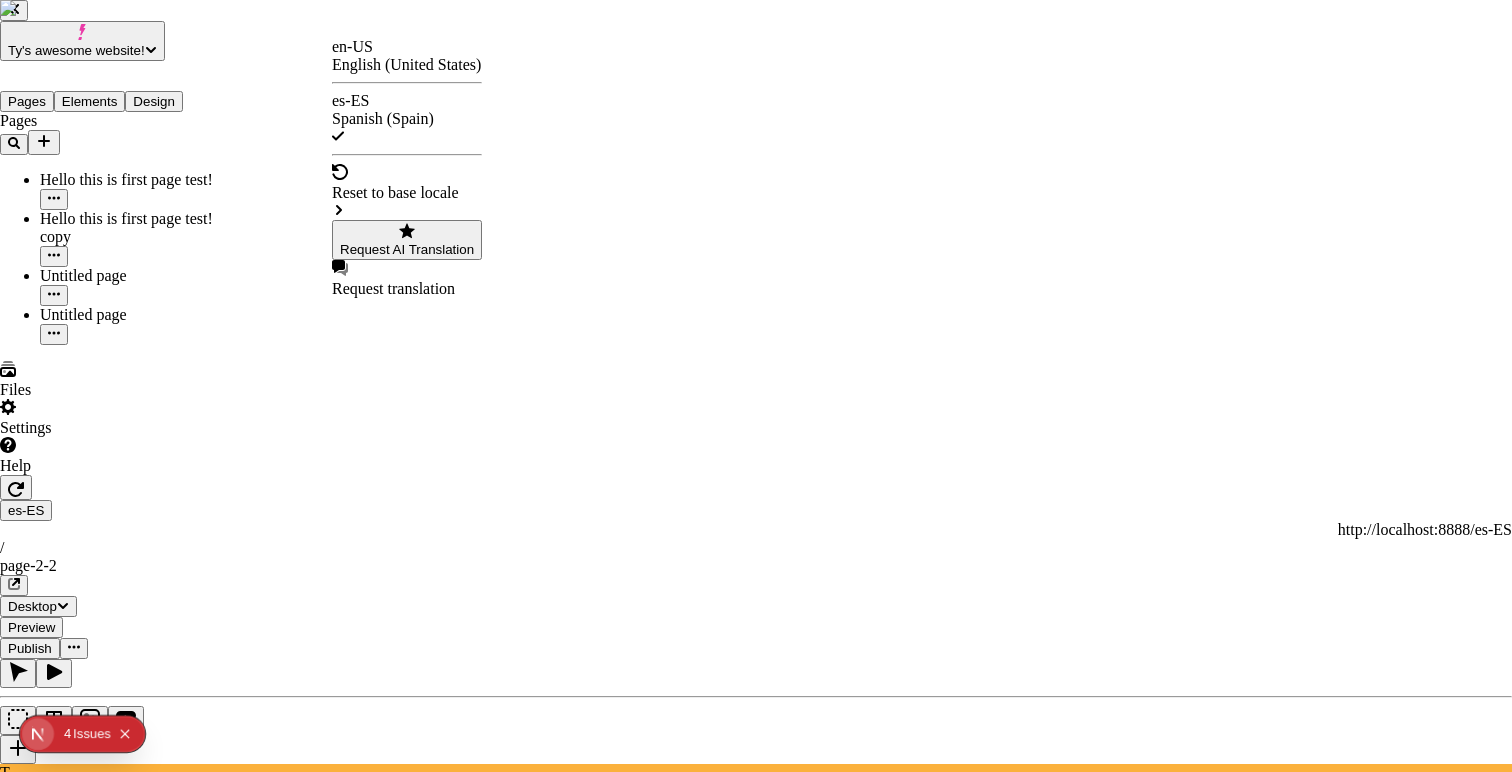 click at bounding box center (10, 2826) 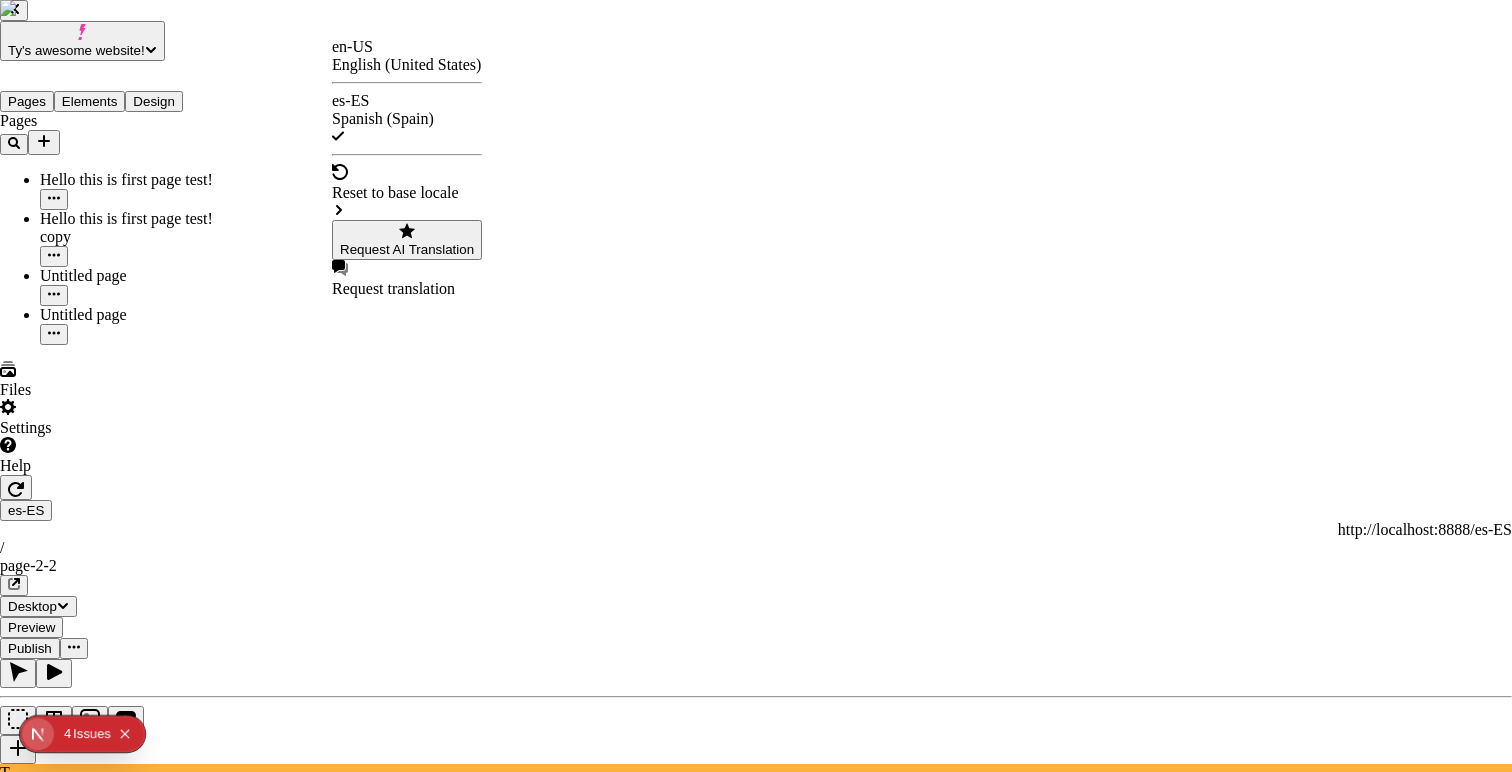 checkbox on "false" 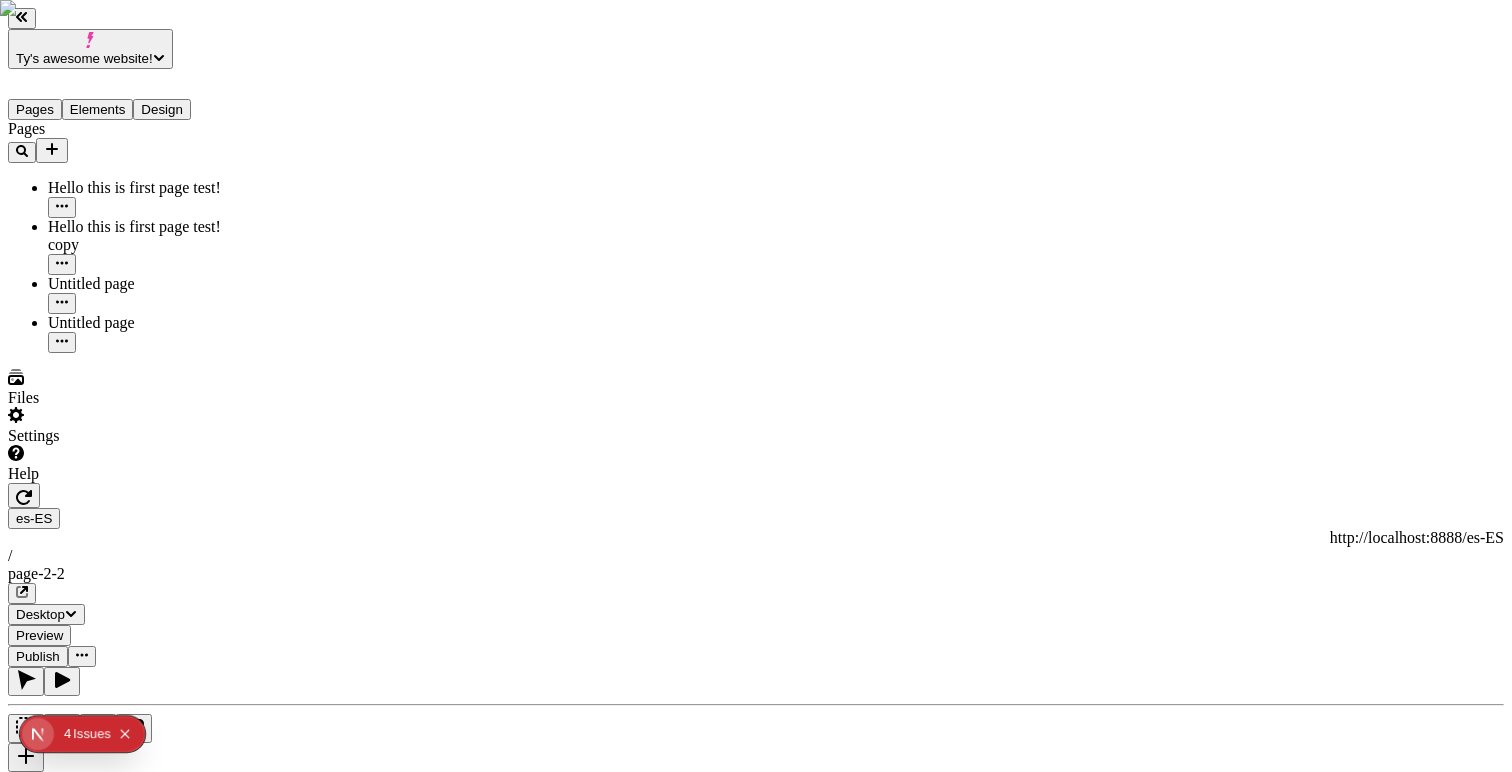 click on "Desktop" at bounding box center [40, 614] 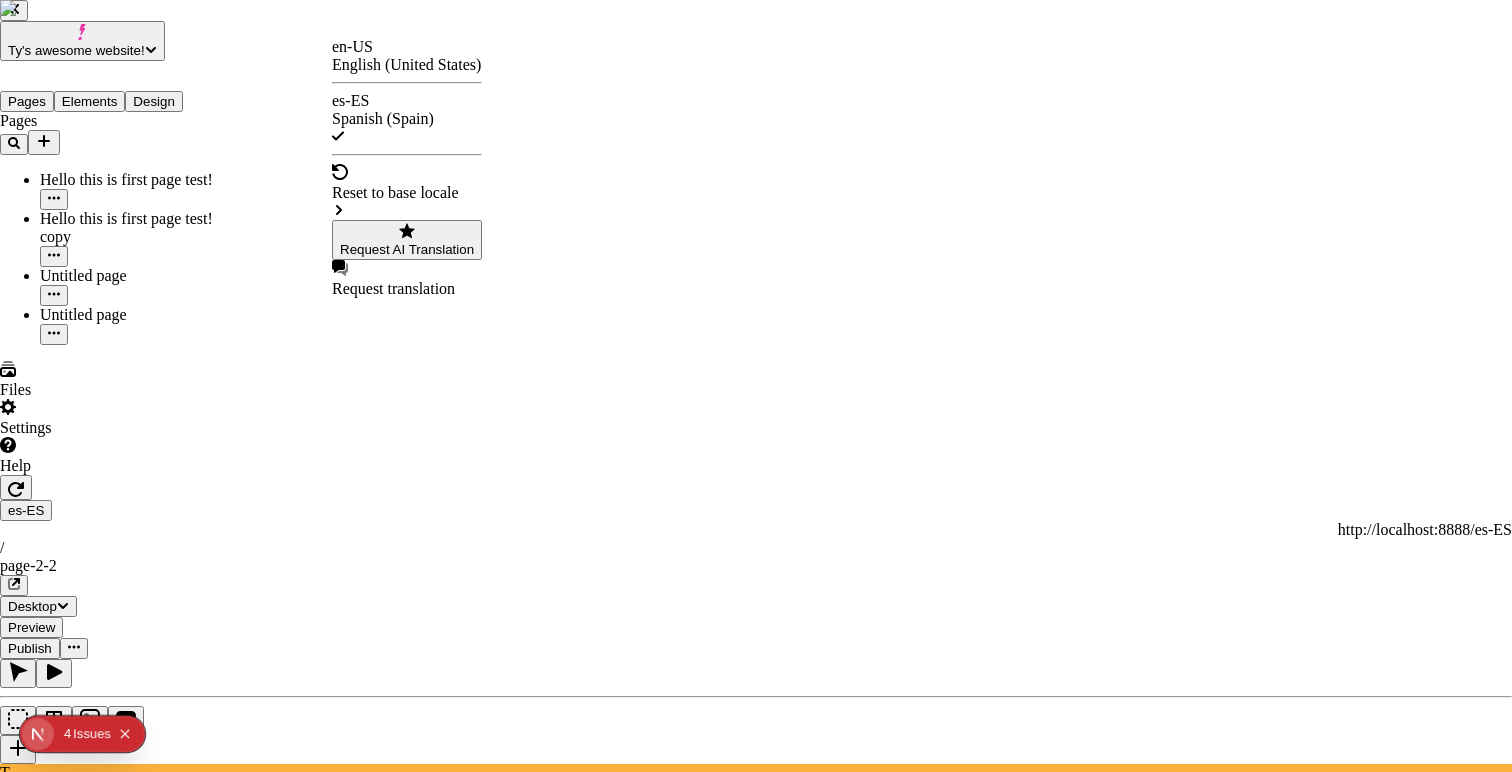 click on "Ty's awesome website! Pages Elements Design Pages Hello this is first page test! Hello this is first page test! copy Untitled page Untitled page Files Settings Help es-ES http://localhost:8888/es-ES / page-2-2 Desktop Preview Publish T Metadata Online Path /page-2-2 Title Description Social Image Choose an image Choose Exclude from search engines Canonical URL Sitemap priority 0.75 Sitemap frequency Hourly Snippets Desktop >1281px 1 External 1280px 2 Laptop 1024px 3 Tablet 768px 4 Mobile 575px 5 en-US English (United States) es-ES Spanish (Spain) Reset to base locale Request AI Translation Request translation" at bounding box center [756, 1318] 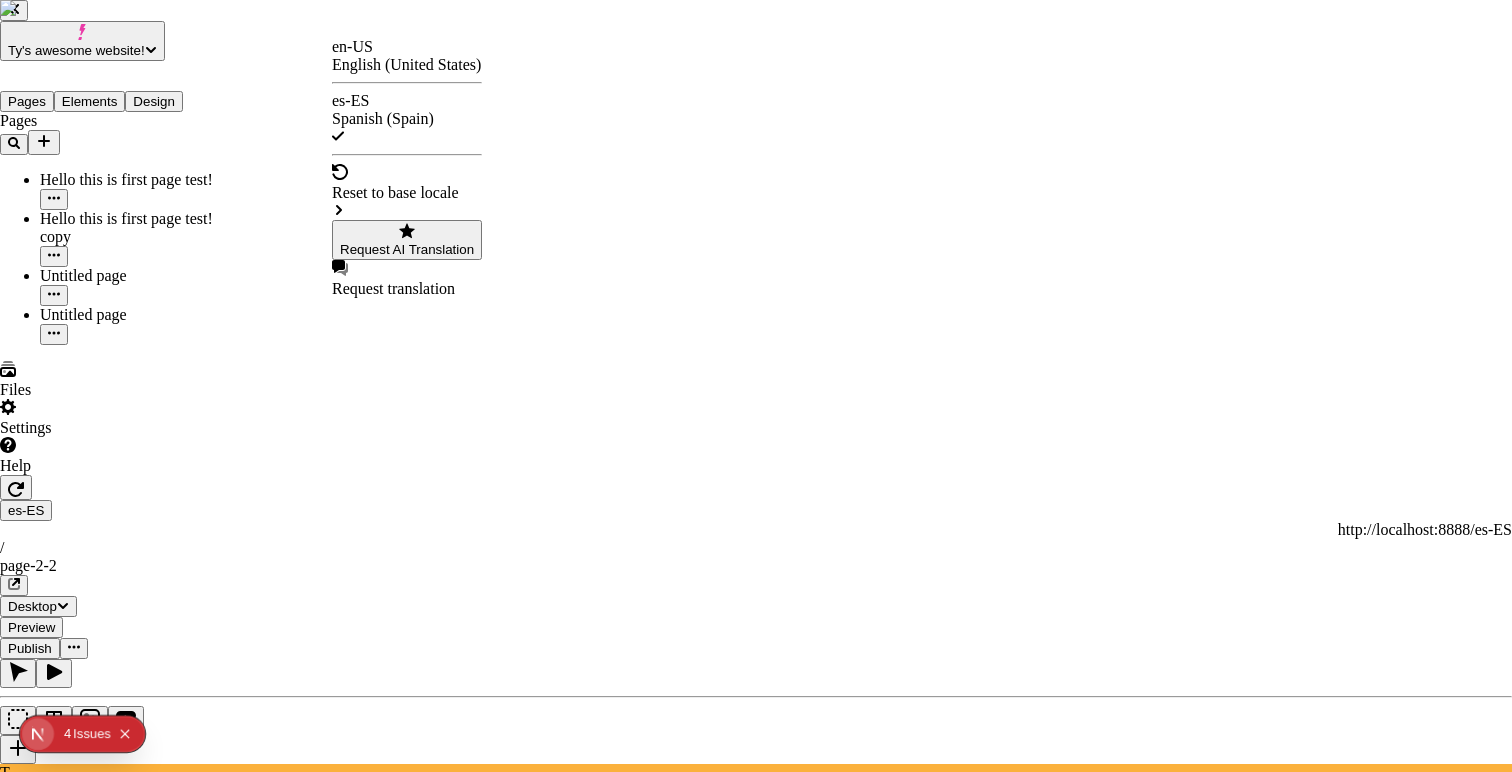 click on "Request AI Translation" at bounding box center (407, 249) 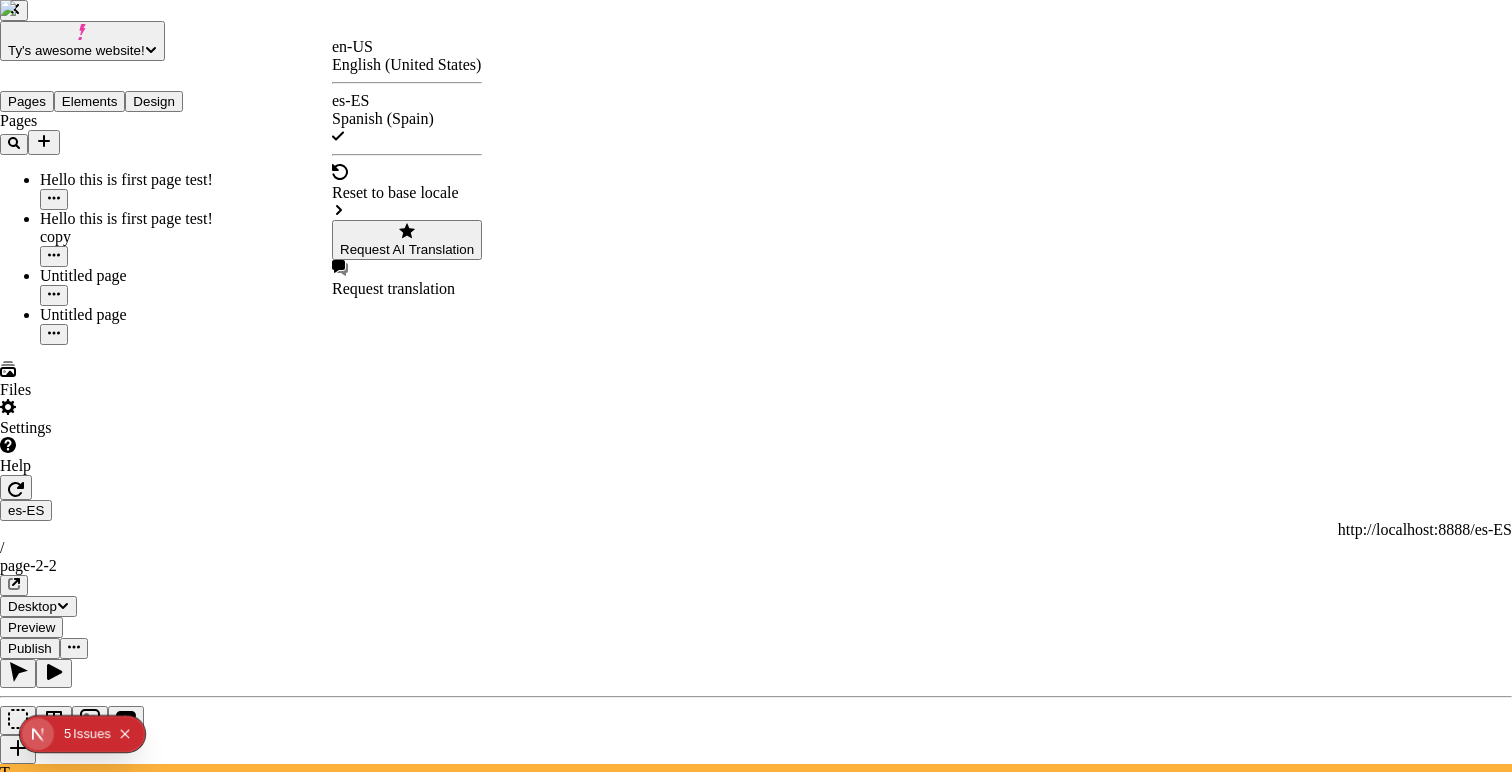 click on "Request AI Translation" at bounding box center [407, 249] 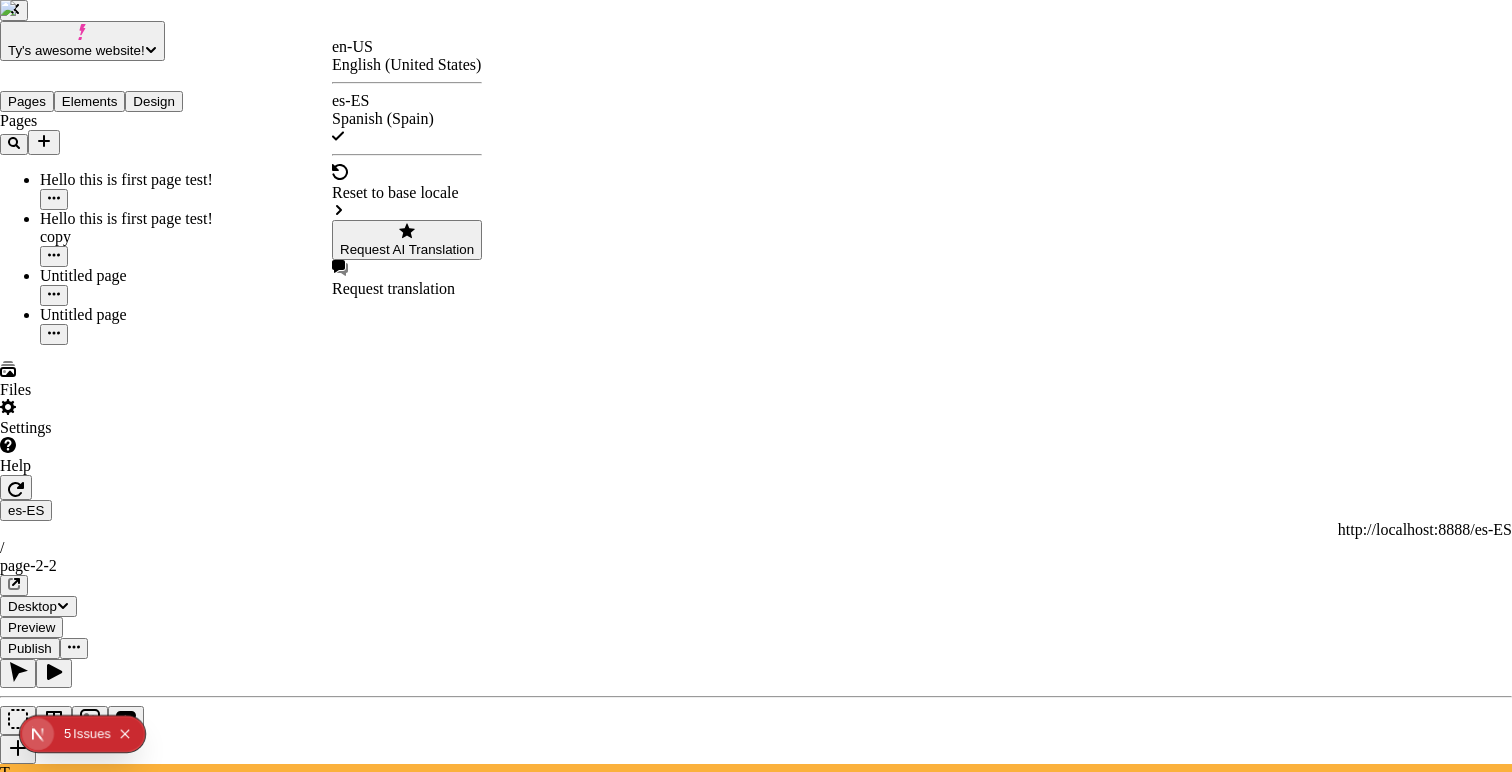 type 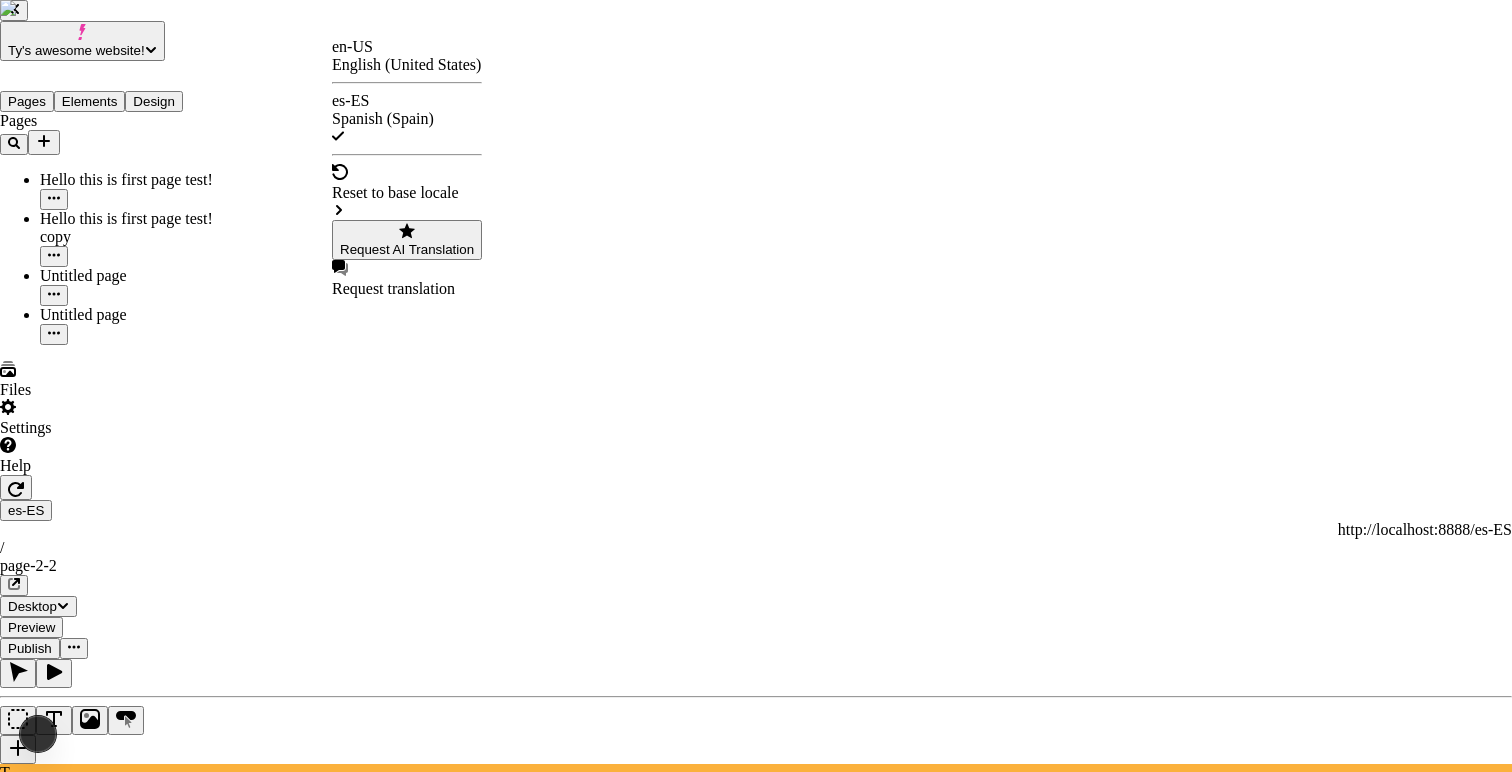 click on "¡Vaya! ¿Esto se convertirá en español? Ojalá." at bounding box center (165, 2807) 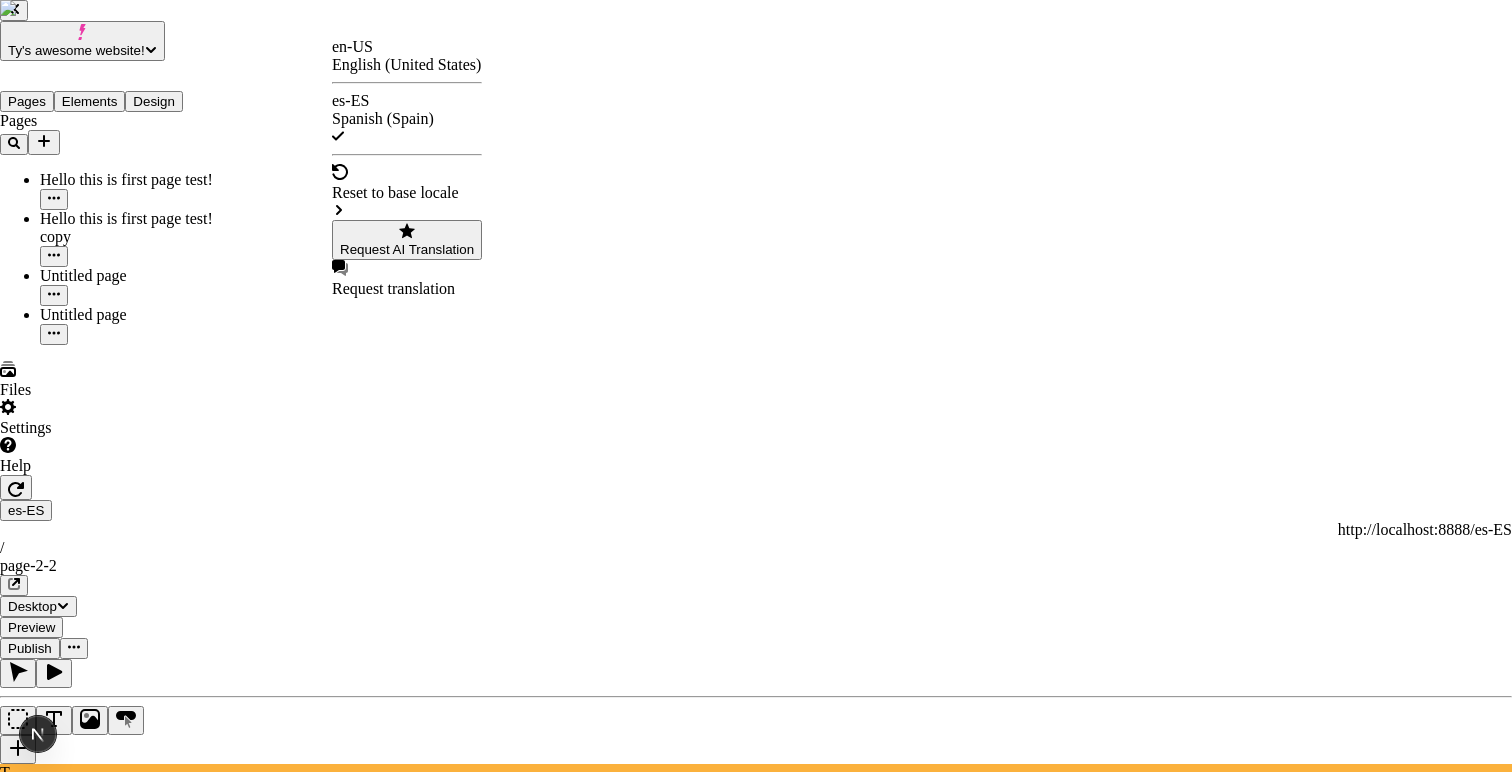 click on "Translate with AI ¡otra prueba para ver la indentación del json! # 0 ¡Hola mundo! # 1 This is so amazingly cool # 2 Makeswift is located in [CITY], a very hot city with peaches? # 3 ¡Vaya! ¿Esto se convertirá en español? Ojalá. # 4 editable still! # 5 youtube! # 6 ¡Esta es una pequeña descripción dentro de una tarjeta de producto ficticia que se traduciría si yo fuera un usuario real! # 7 I am sorry AI, I believe in you and I hope you work for this demo! # 8 Translate me please! # 9 Cancel Translate" at bounding box center [756, 2793] 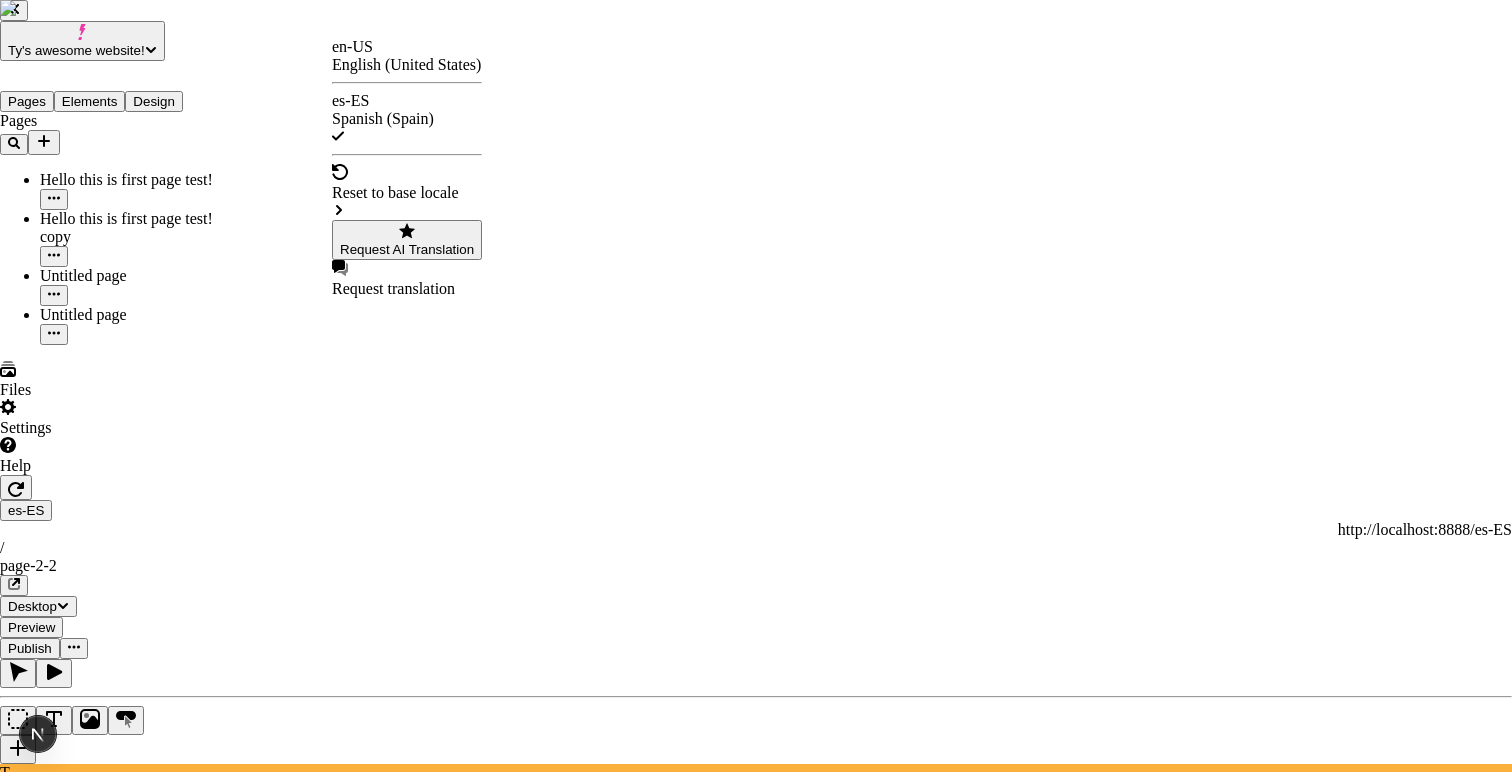 click on "Cancel" at bounding box center (29, 2927) 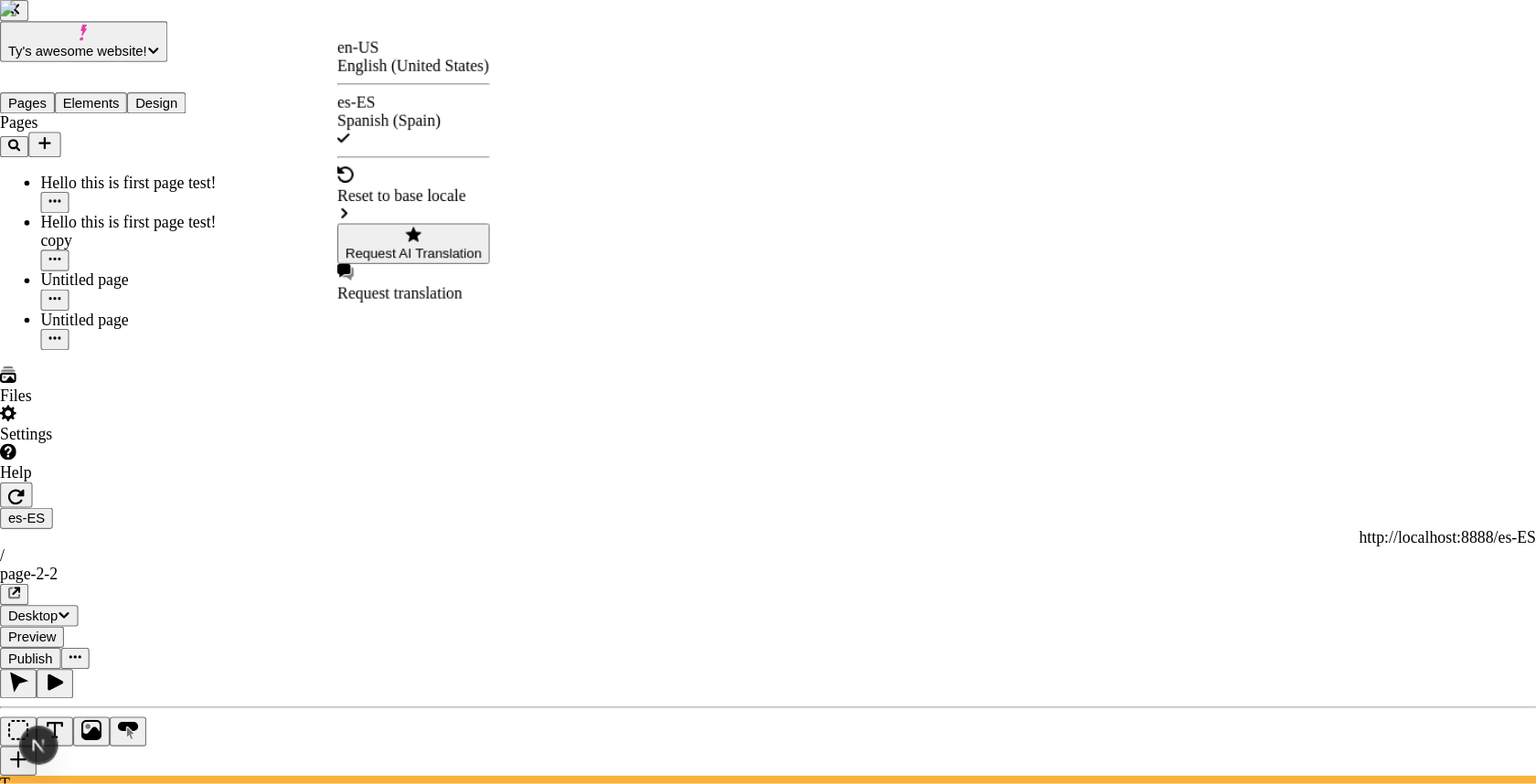 scroll, scrollTop: 0, scrollLeft: 5, axis: horizontal 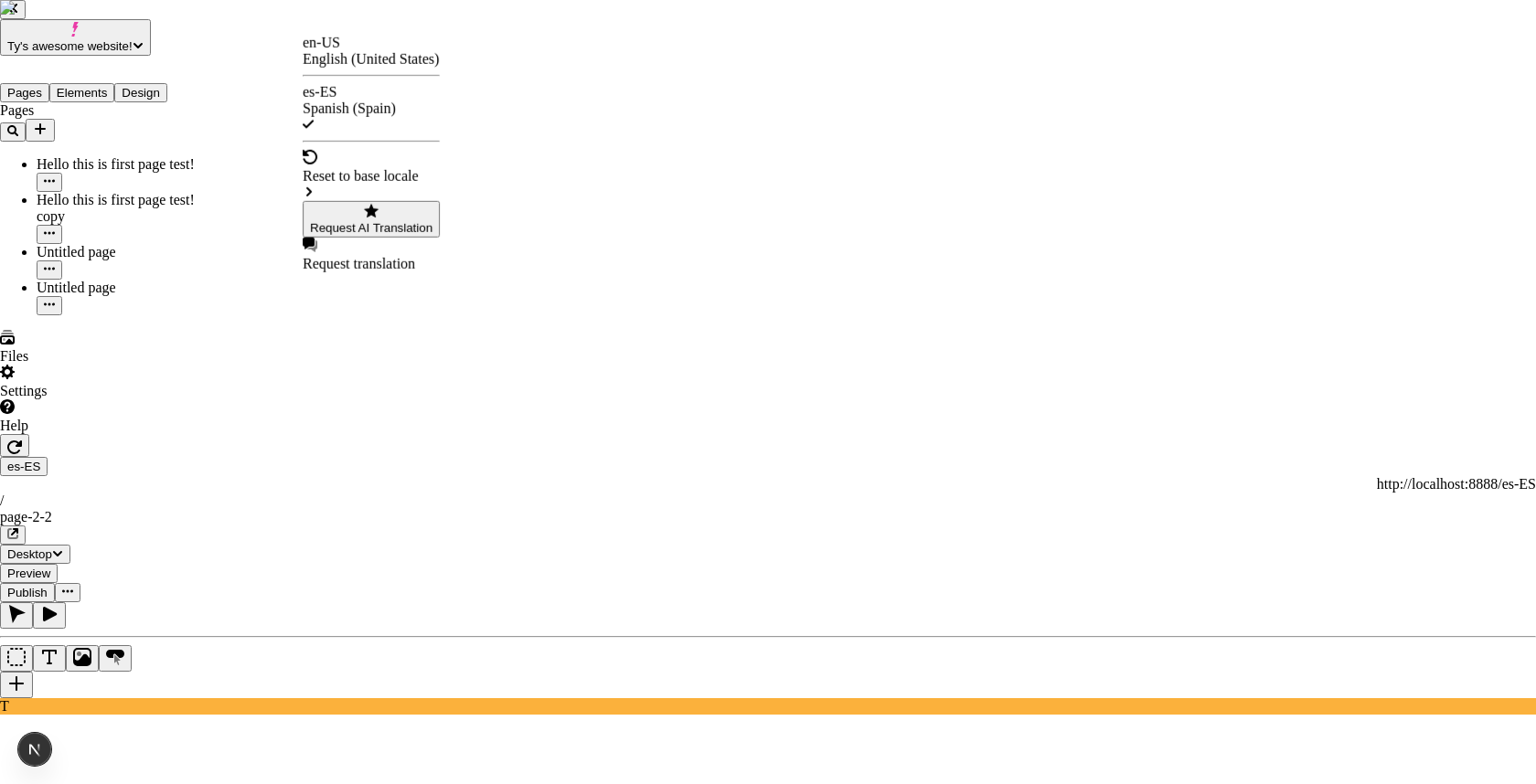 click 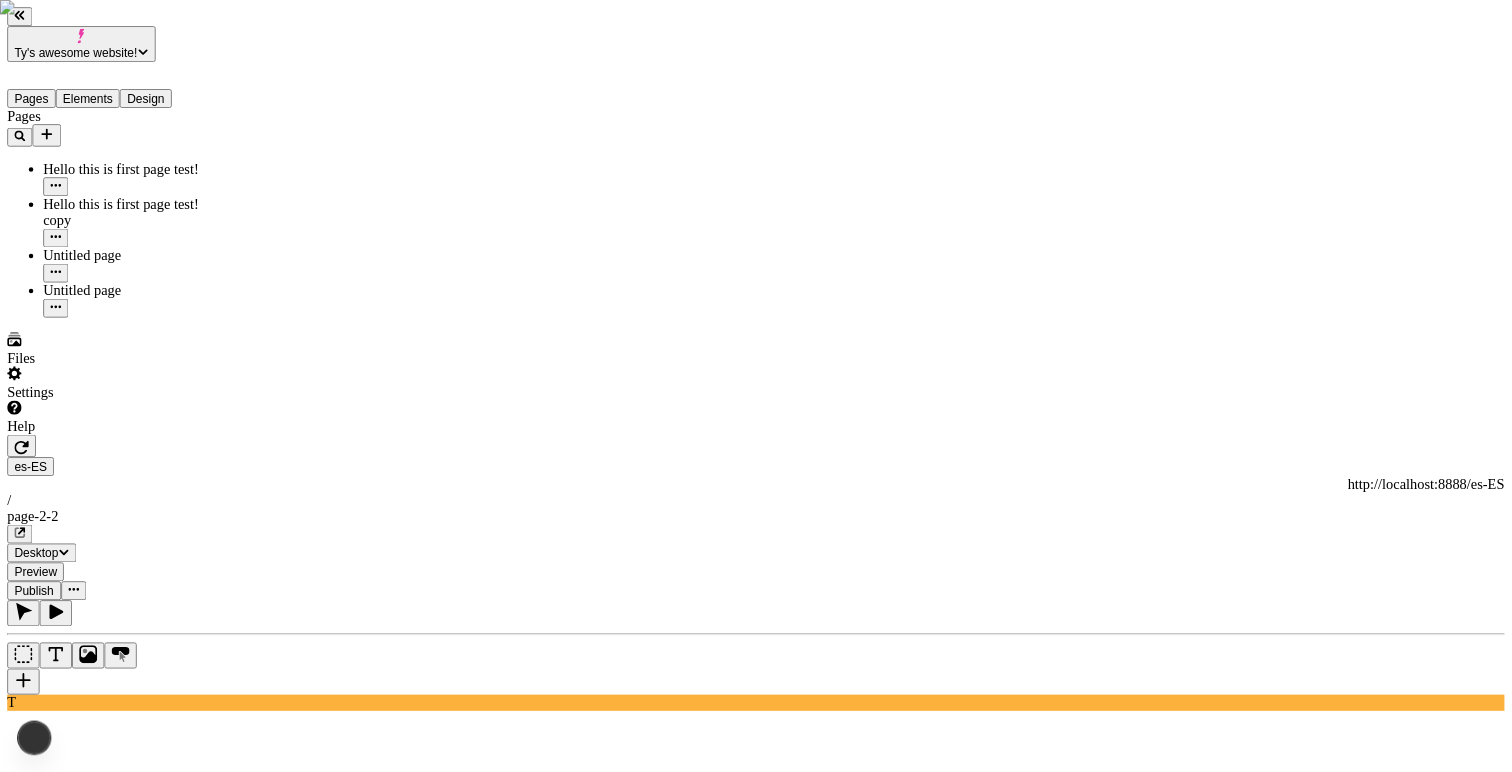 scroll, scrollTop: 0, scrollLeft: 0, axis: both 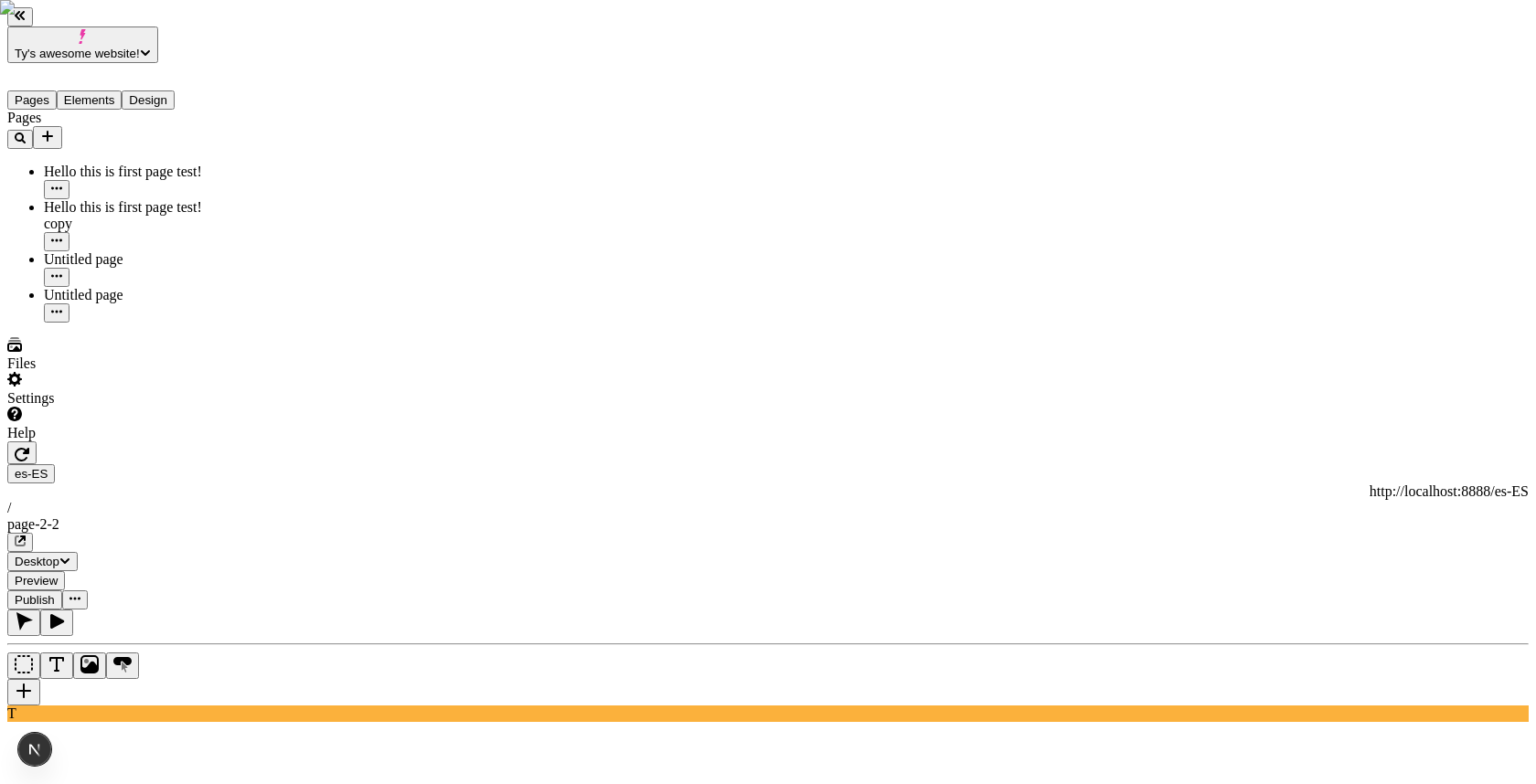 click on "Ty's awesome website! Pages Elements Design Pages Hello this is first page test! Hello this is first page test! copy Untitled page Untitled page Files Settings Help es-ES http://localhost:8888/es-ES / page-2-2 Desktop Preview Publish T Box Backgrounds Width 100 Height Align items Margin 0 0 Padding 10 10 10 10 Border 0 Corners 0 Shadows Row gap 0 Column gap 0 Animate box in None Animate items in None Visibility
To pick up a draggable item, press the space bar.
While dragging, use the arrow keys to move the item.
Press space again to drop the item in its new position, or press escape to cancel.
To pick up a draggable item, press the space bar.
While dragging, use the arrow keys to move the item.
Press space again to drop the item in its new position, or press escape to cancel." at bounding box center (768, 1397) 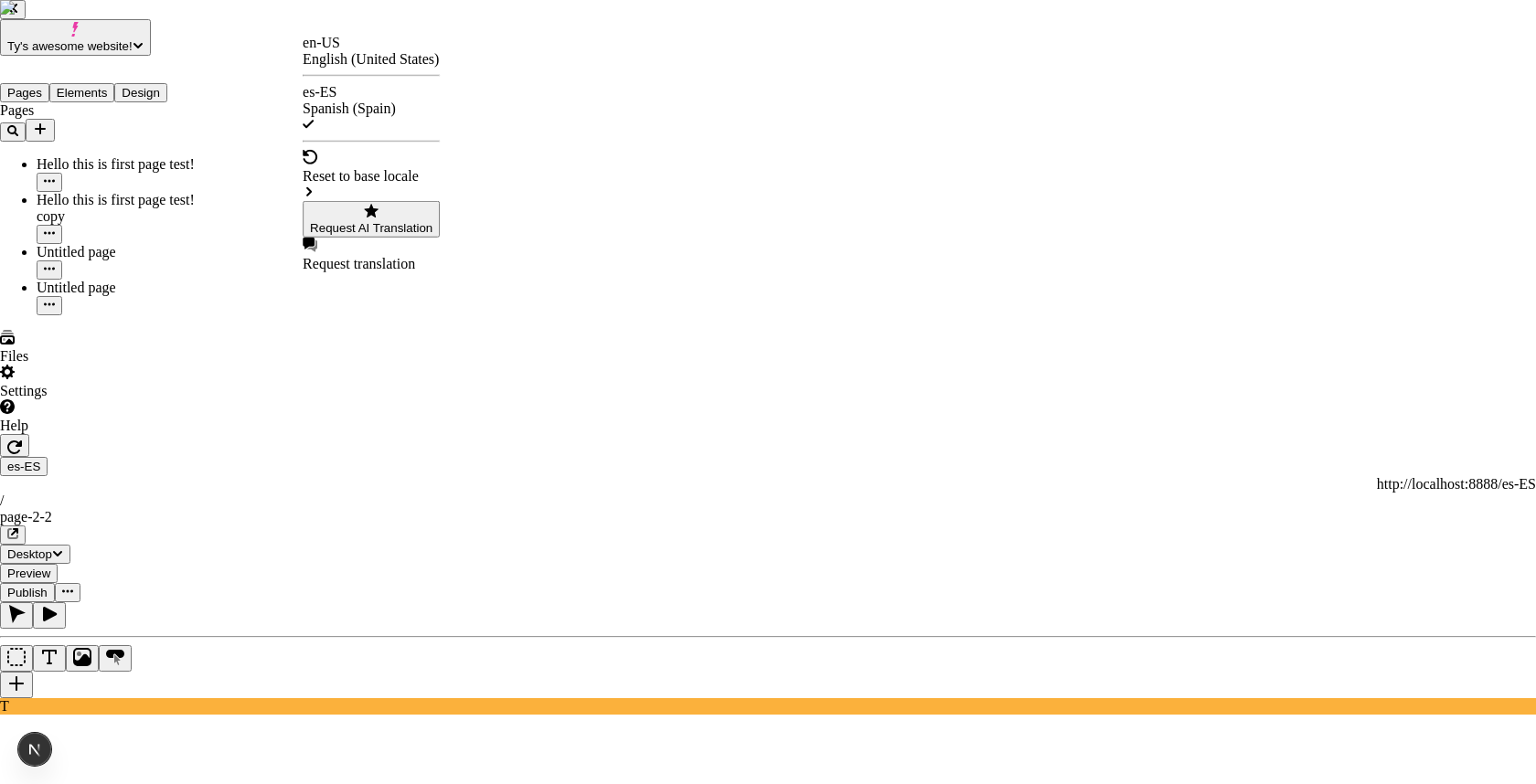 click on "Request AI Translation" at bounding box center [371, 219] 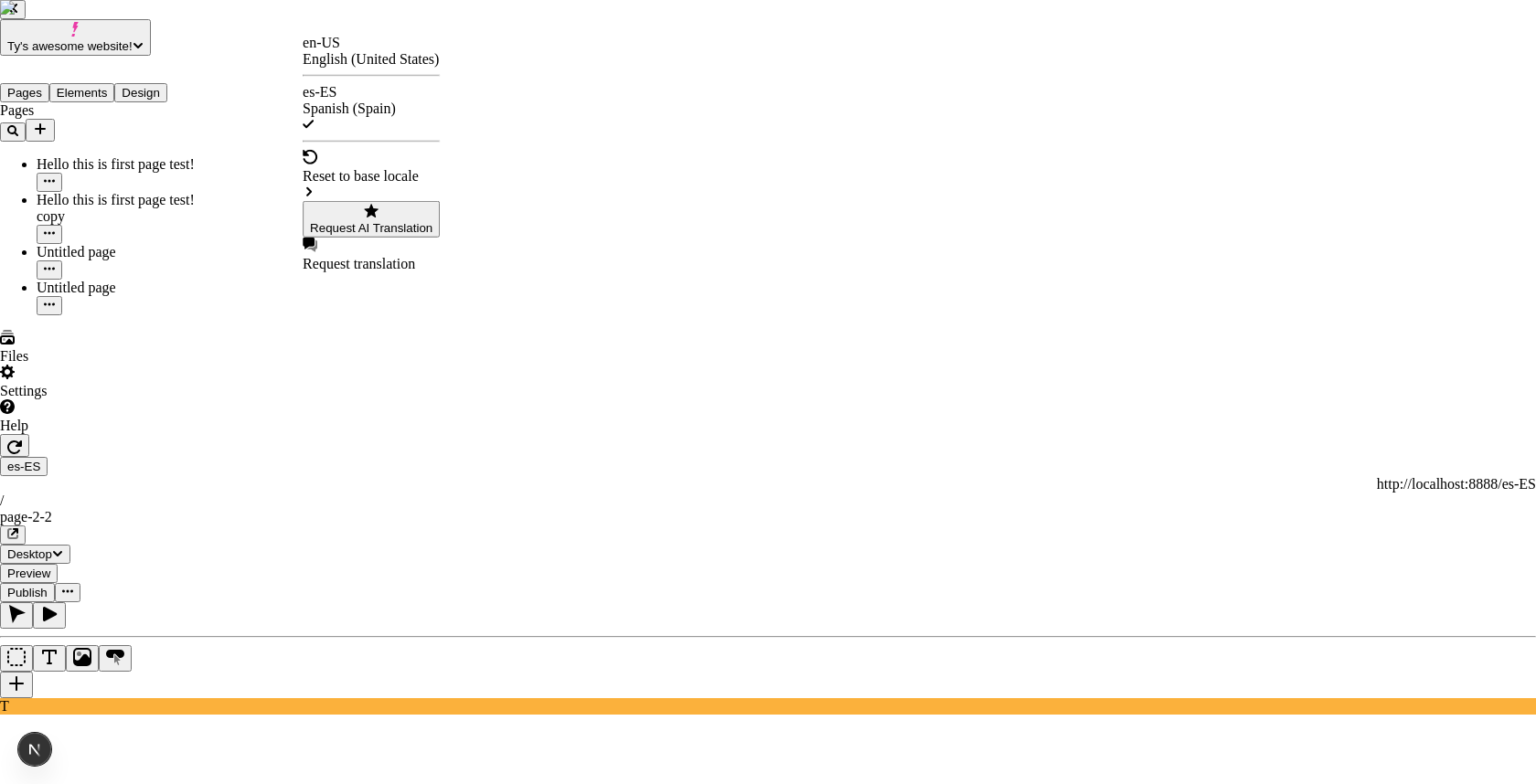 type 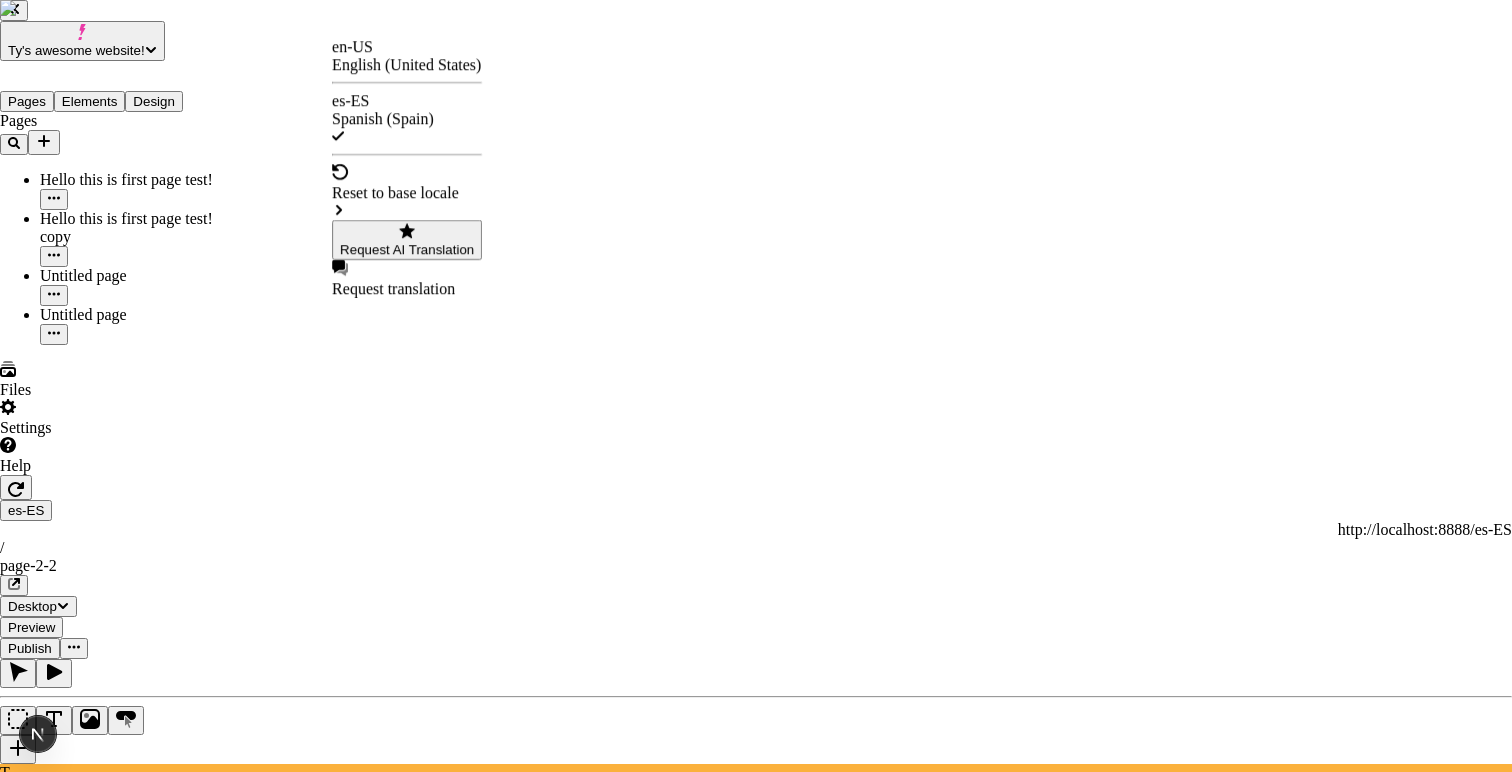 click 